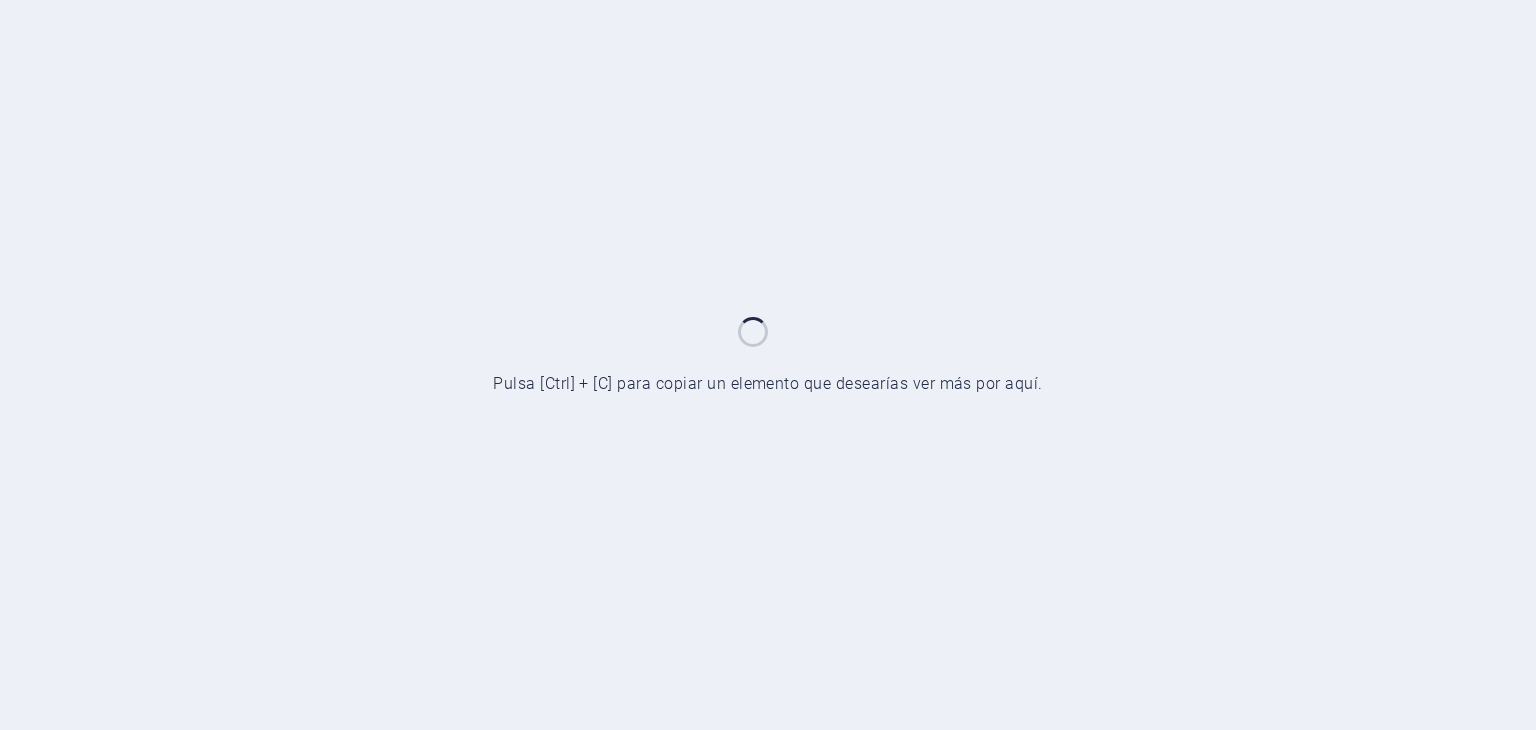 scroll, scrollTop: 0, scrollLeft: 0, axis: both 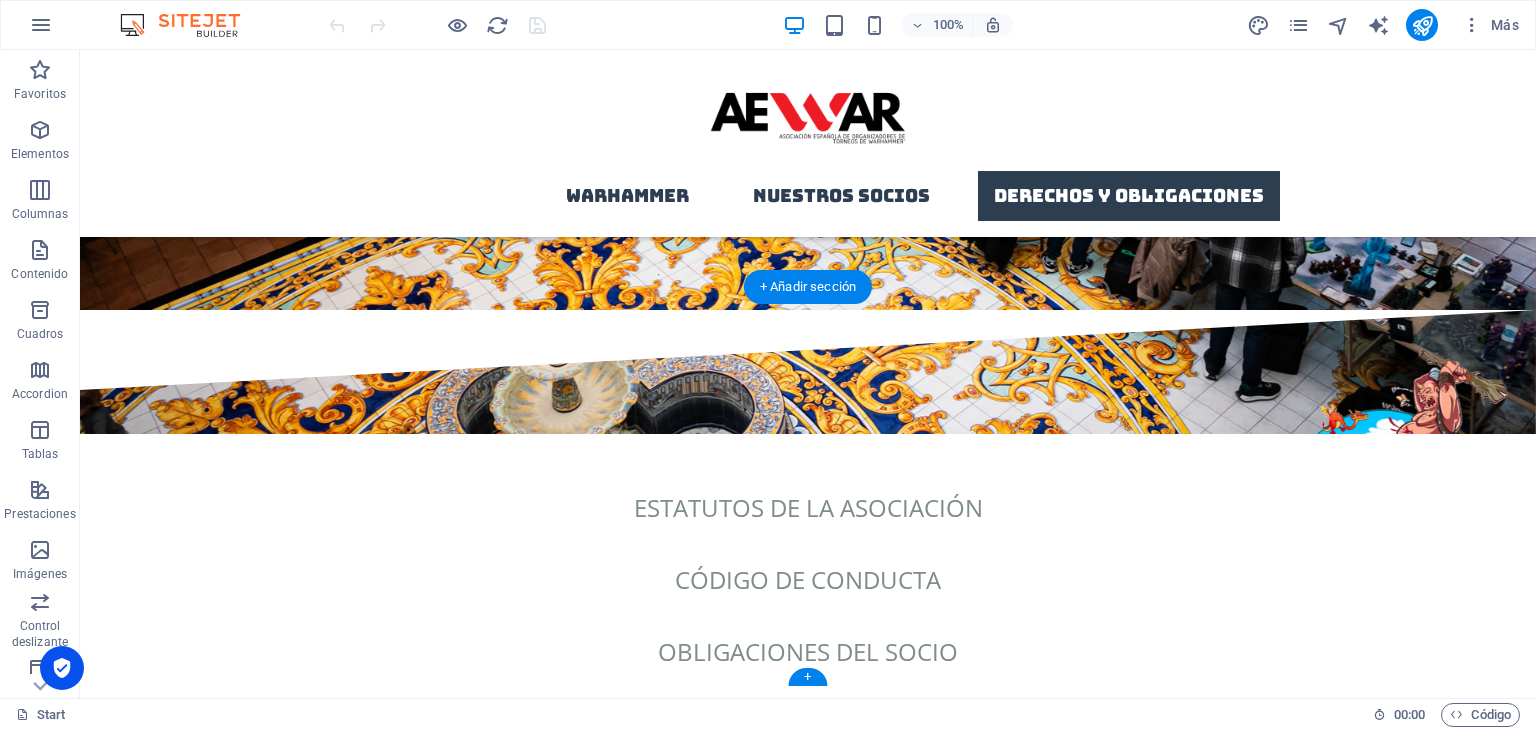 click at bounding box center (808, 1389) 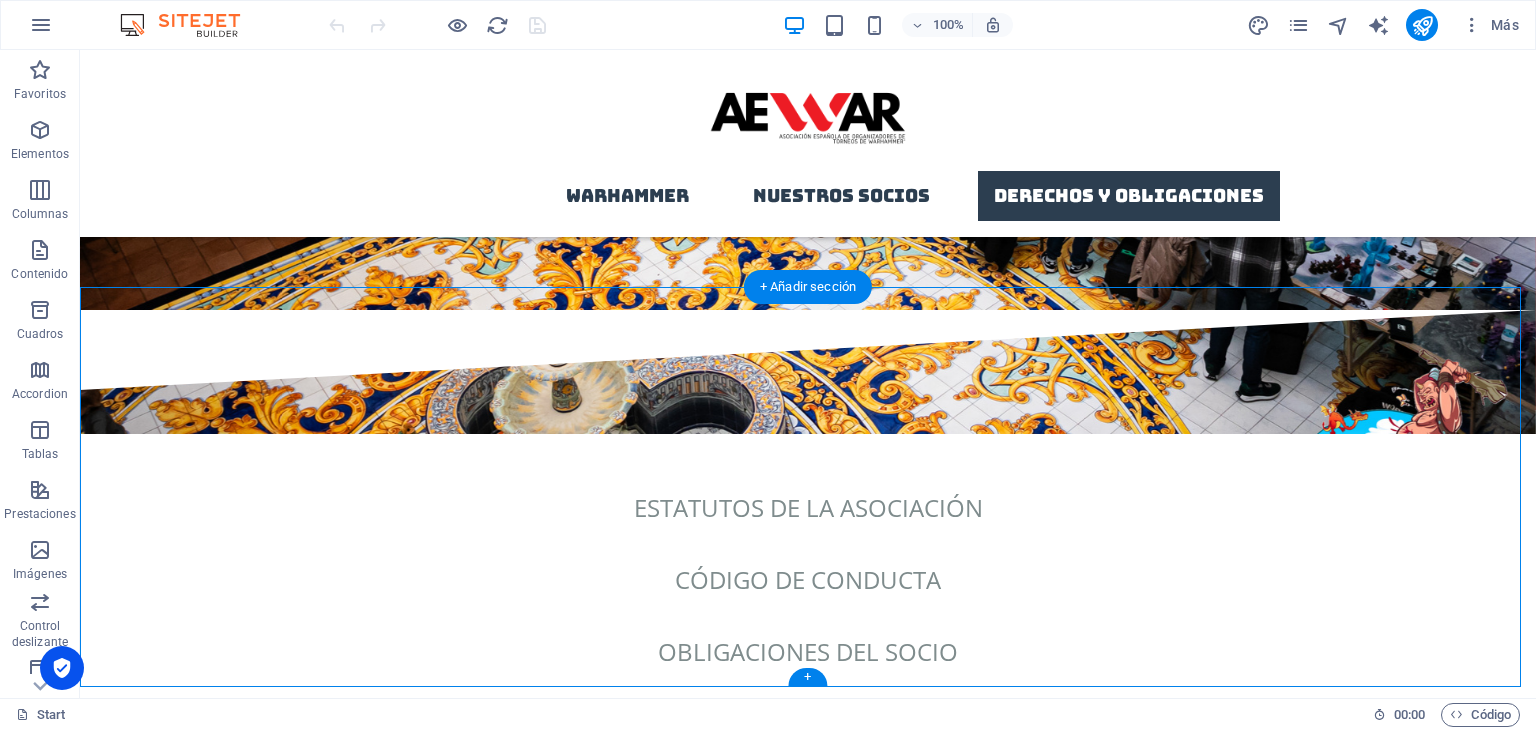 click at bounding box center [808, 1389] 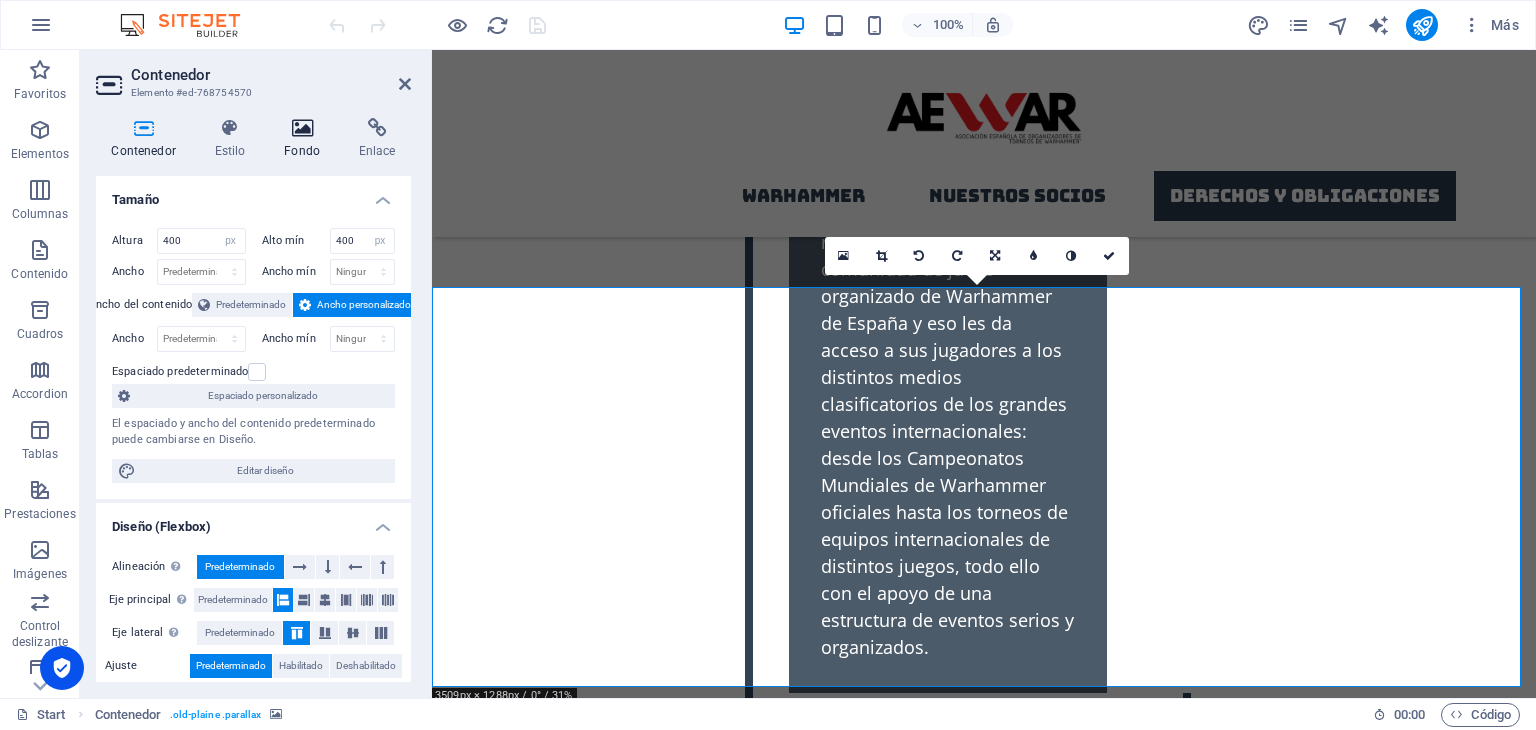 click on "Fondo" at bounding box center (306, 139) 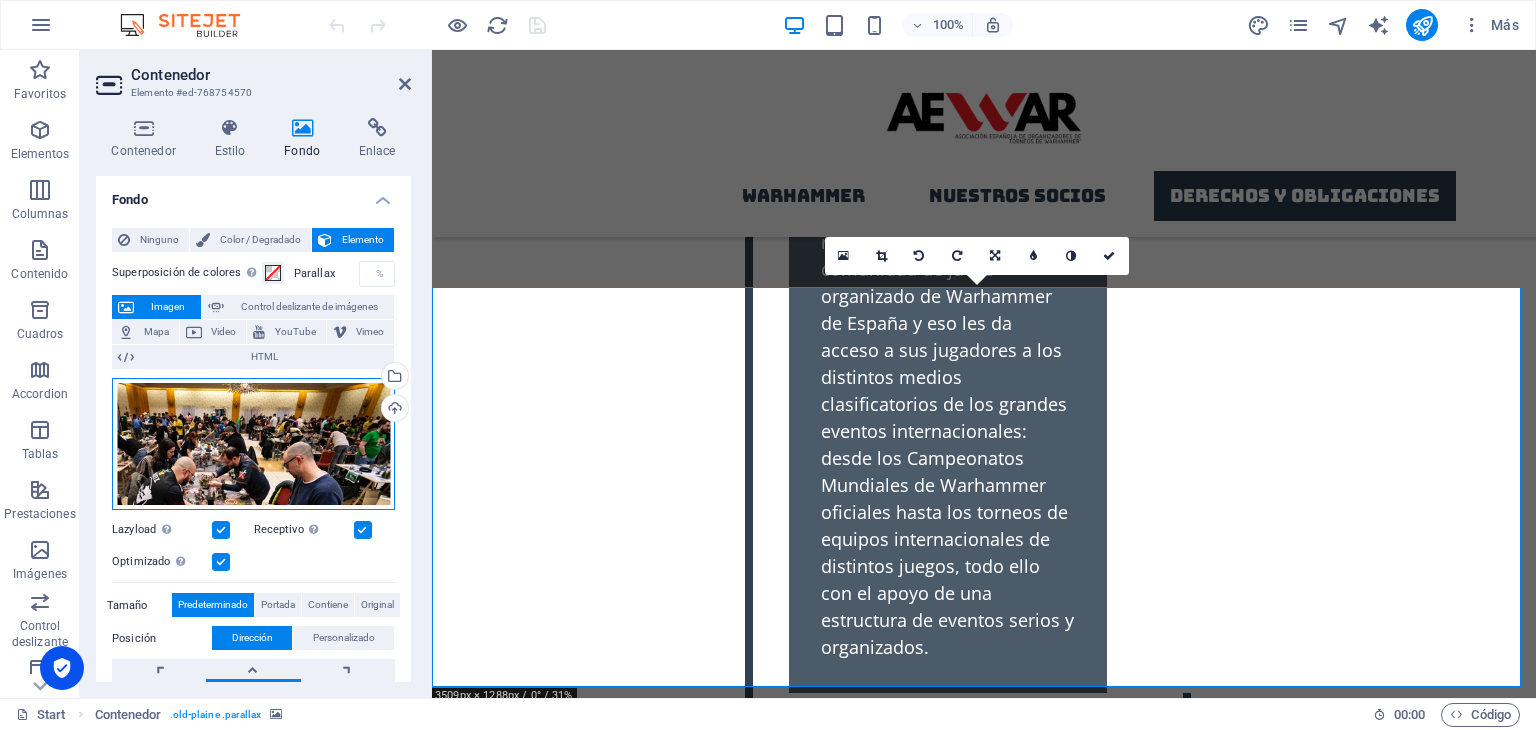 click on "Arrastra archivos aquí, haz clic para escoger archivos o  selecciona archivos de Archivos o de nuestra galería gratuita de fotos y vídeos" at bounding box center [253, 444] 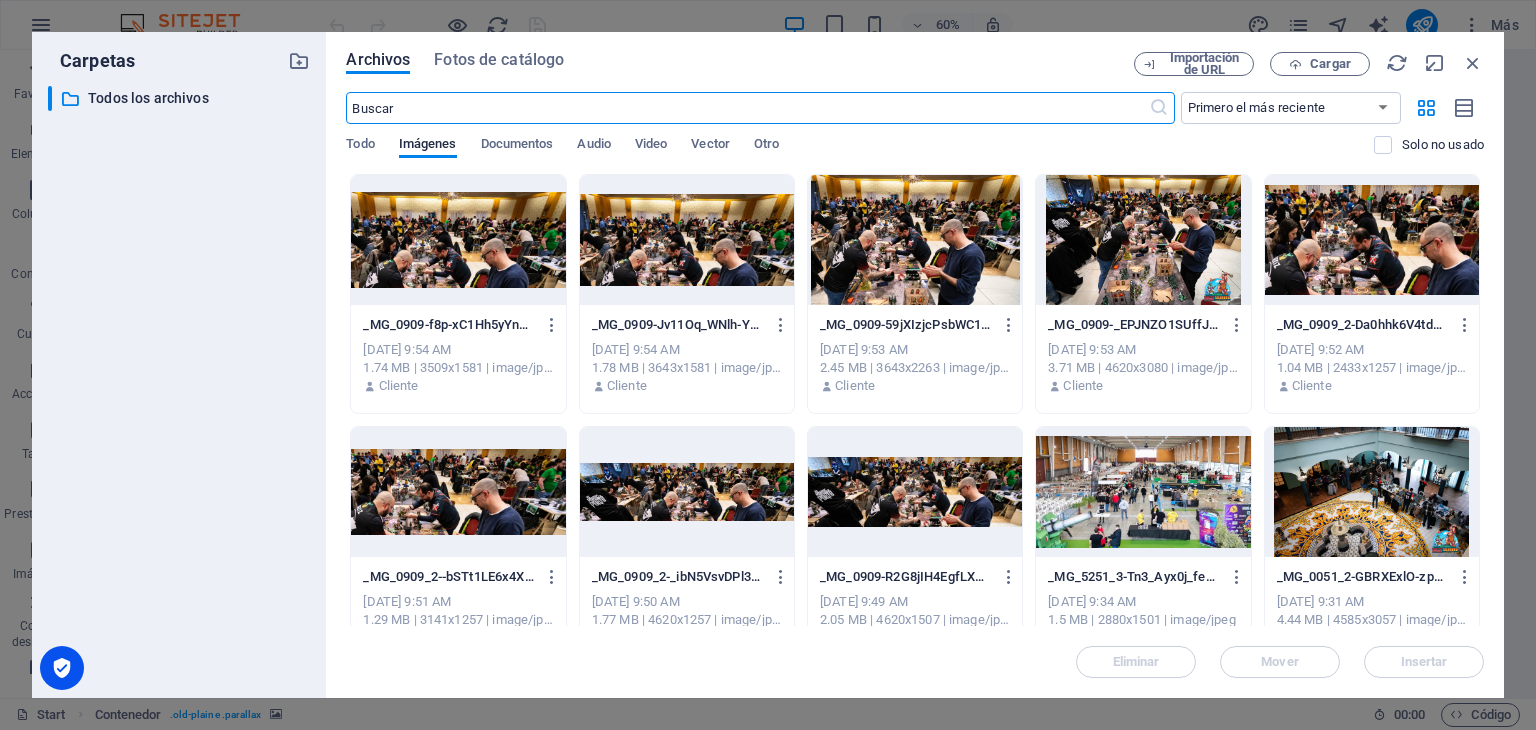 scroll, scrollTop: 5946, scrollLeft: 0, axis: vertical 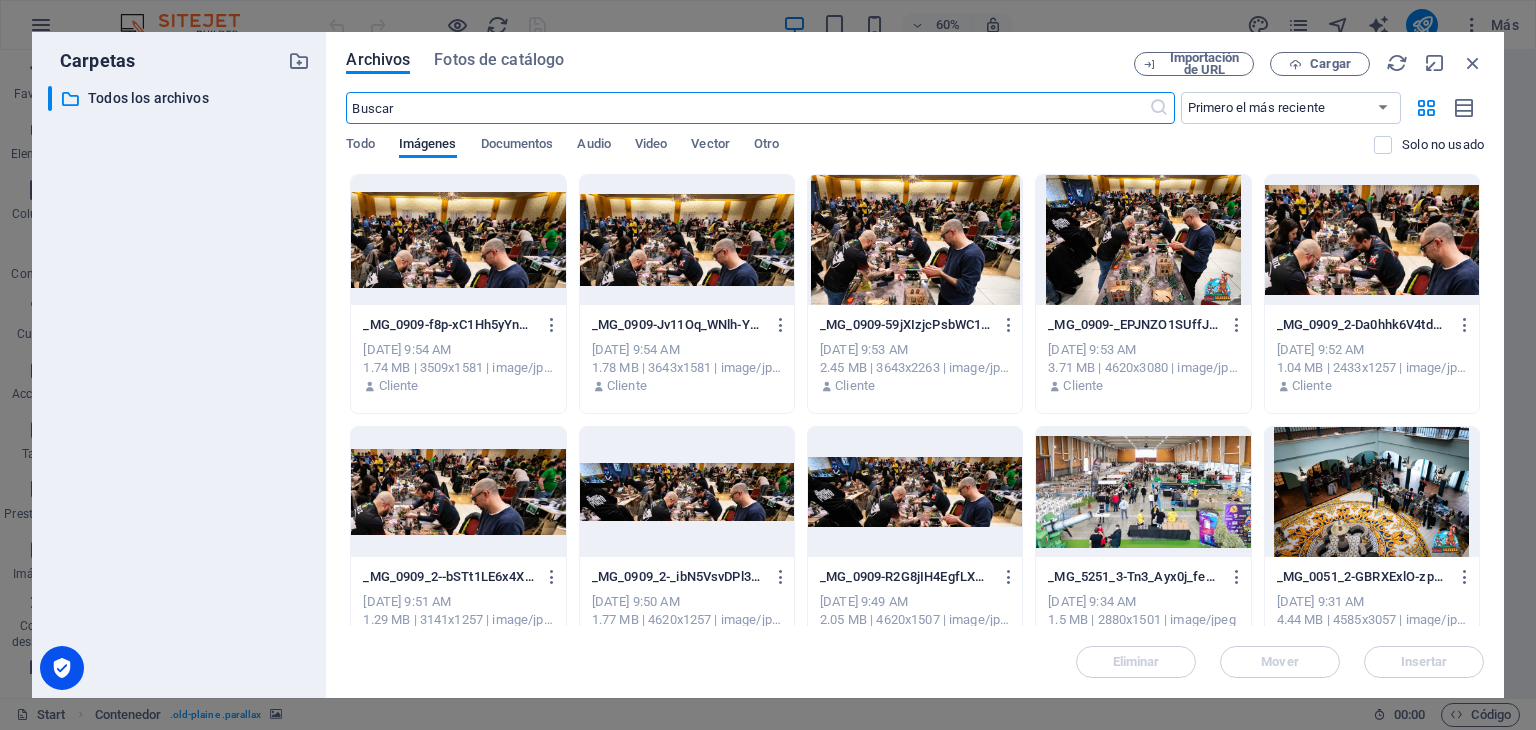 click at bounding box center [1372, 492] 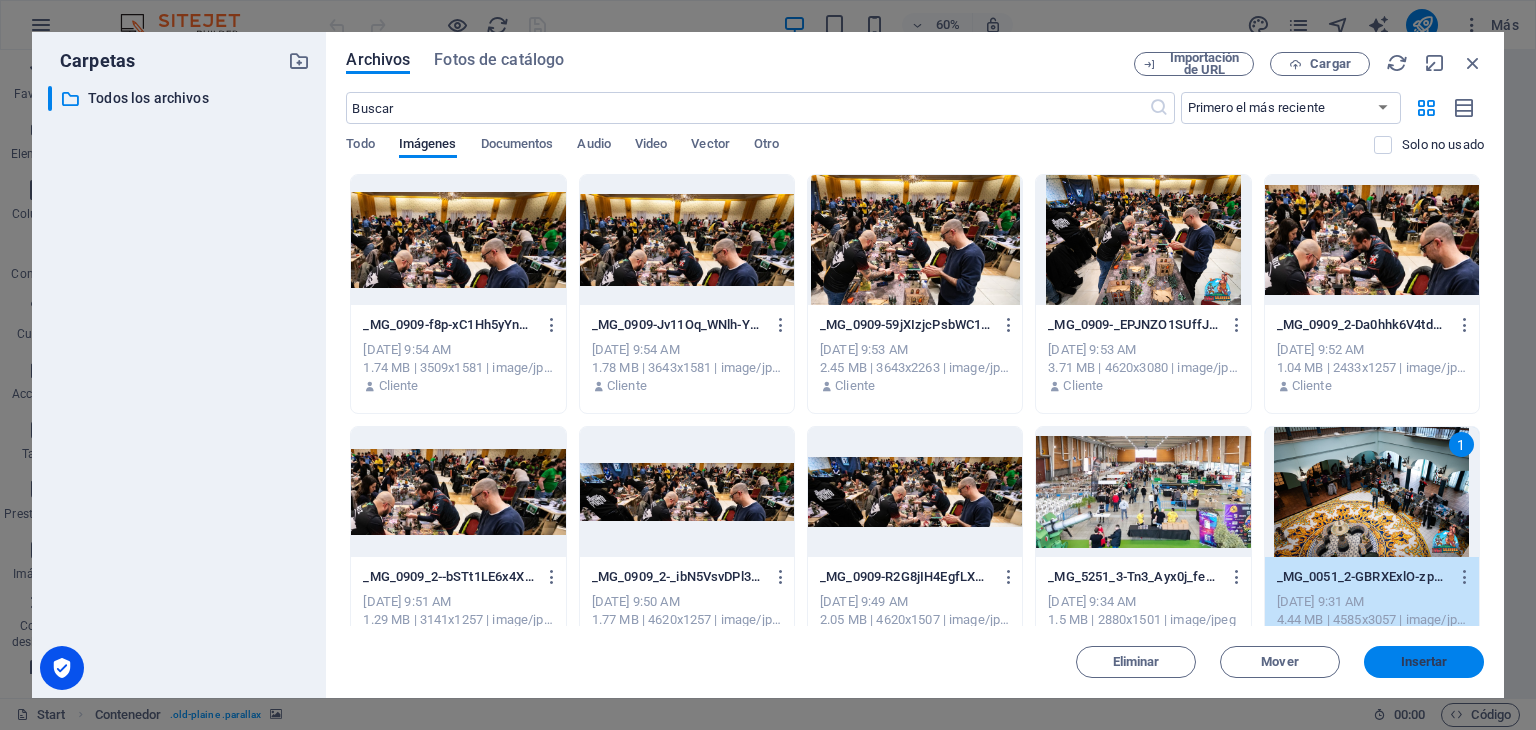 click on "Insertar" at bounding box center [1424, 662] 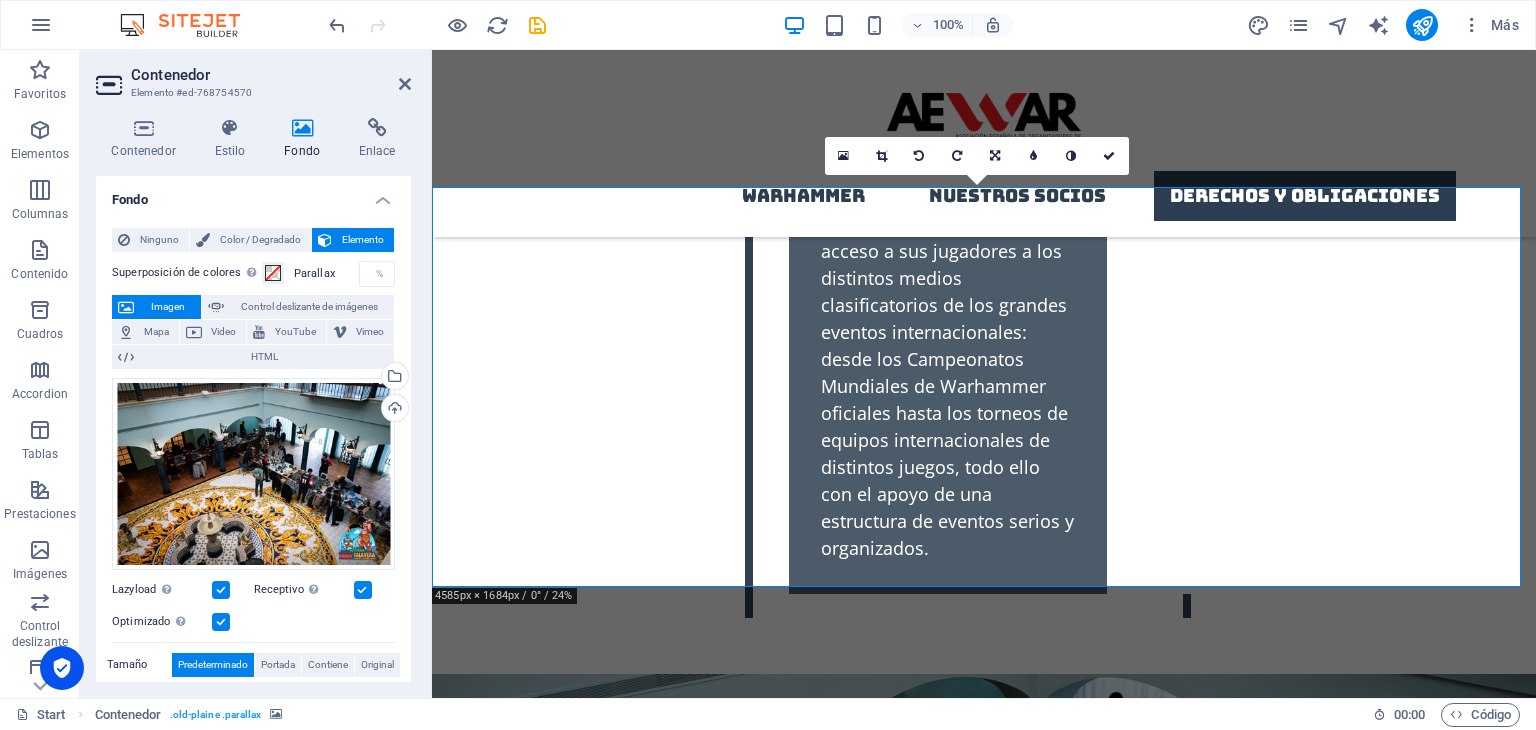 scroll, scrollTop: 5964, scrollLeft: 0, axis: vertical 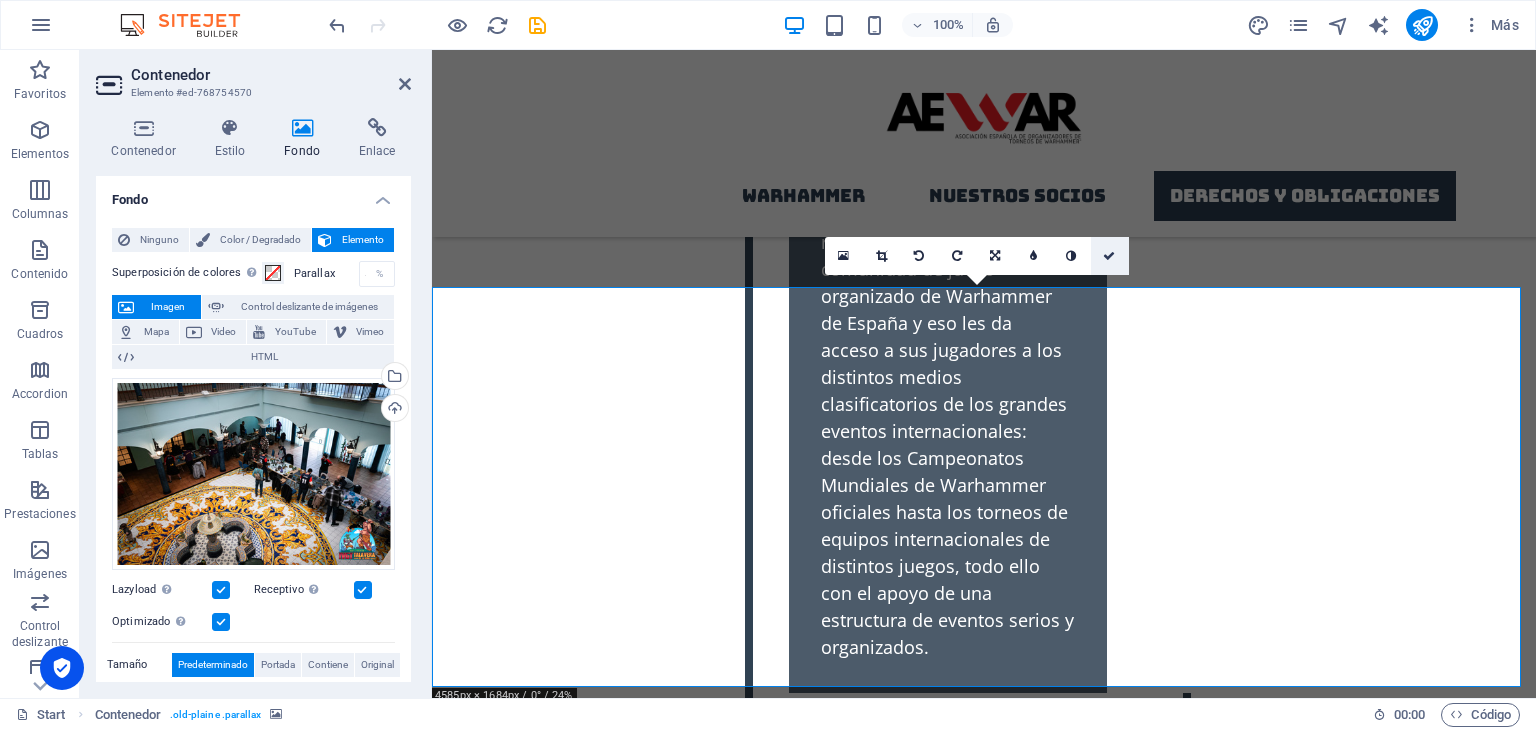 click at bounding box center [1109, 256] 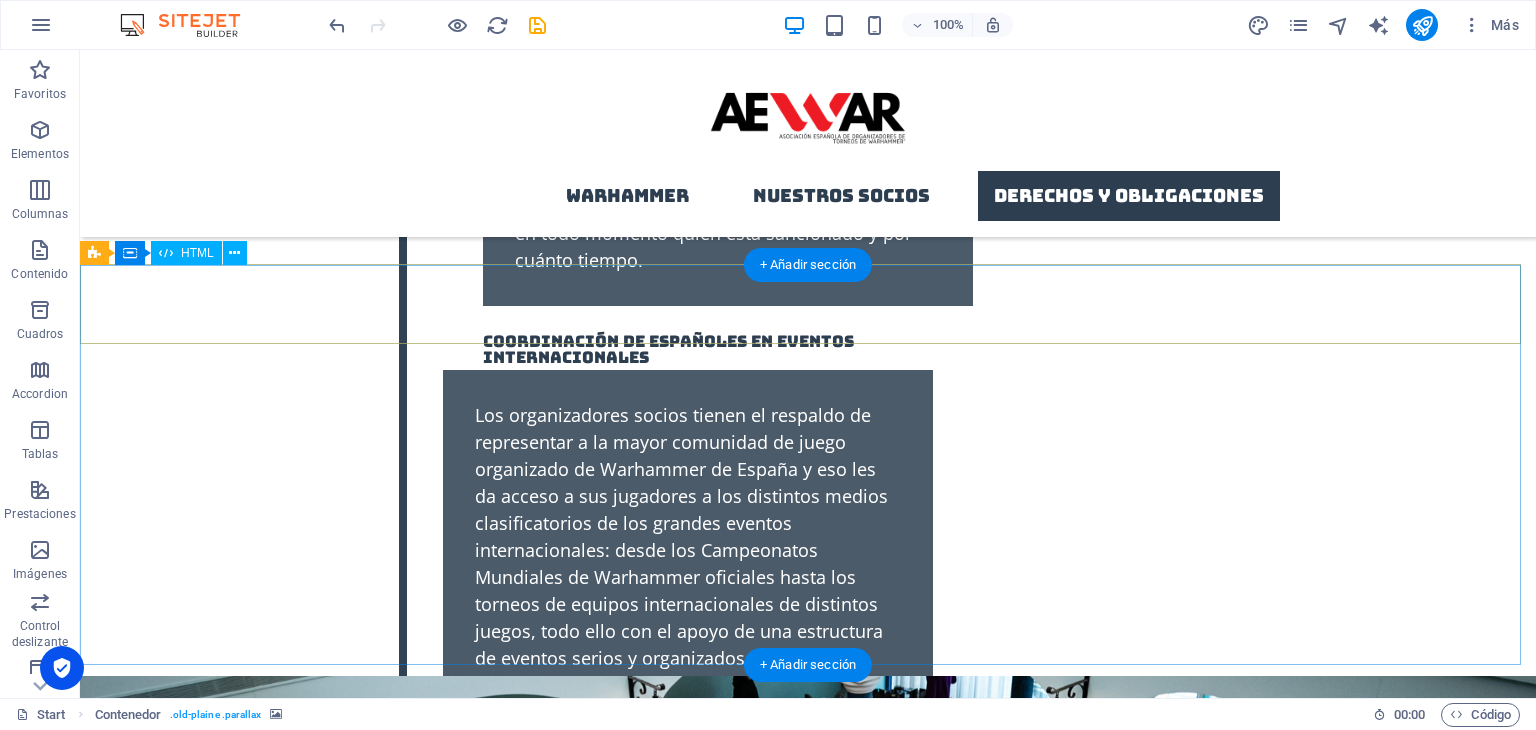 scroll, scrollTop: 4964, scrollLeft: 0, axis: vertical 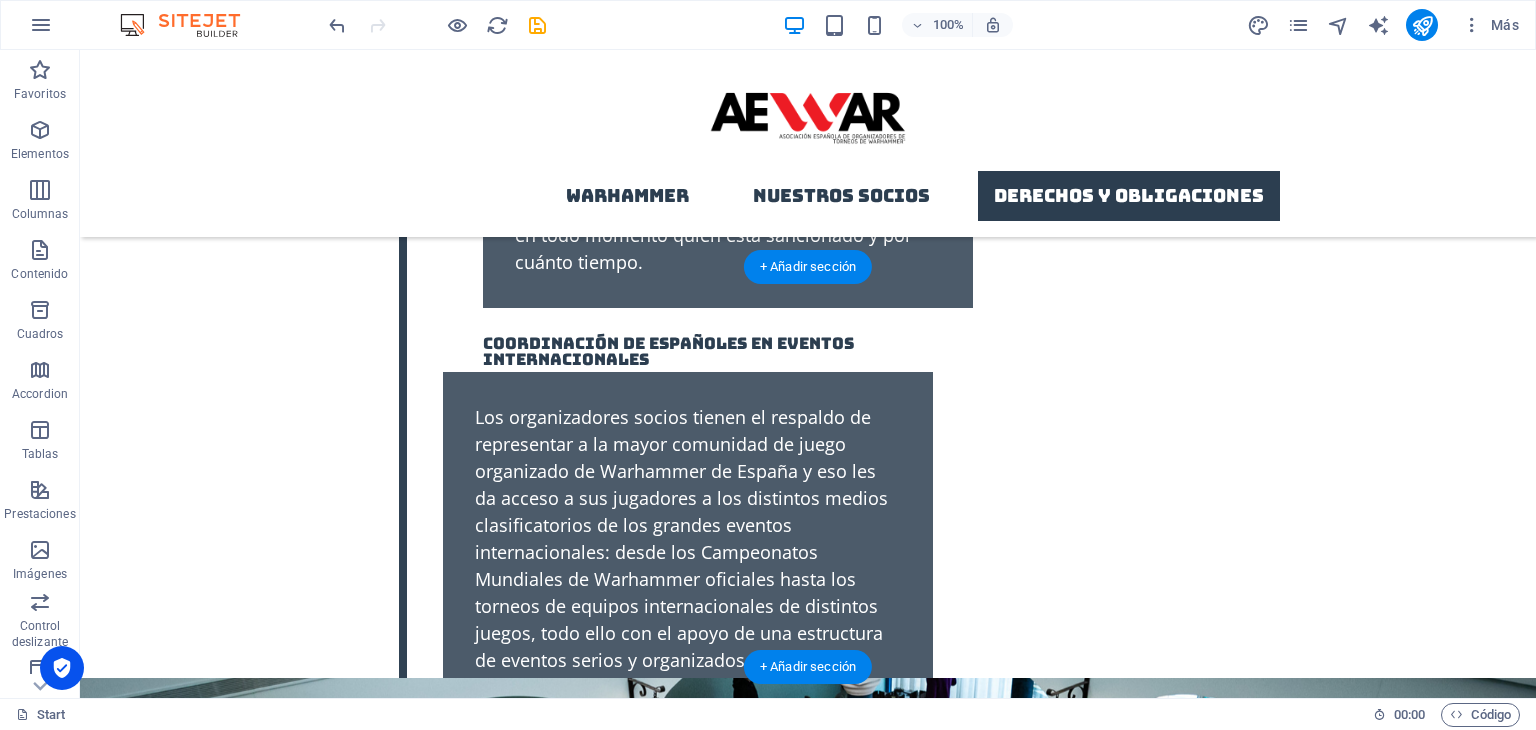click at bounding box center [808, 940] 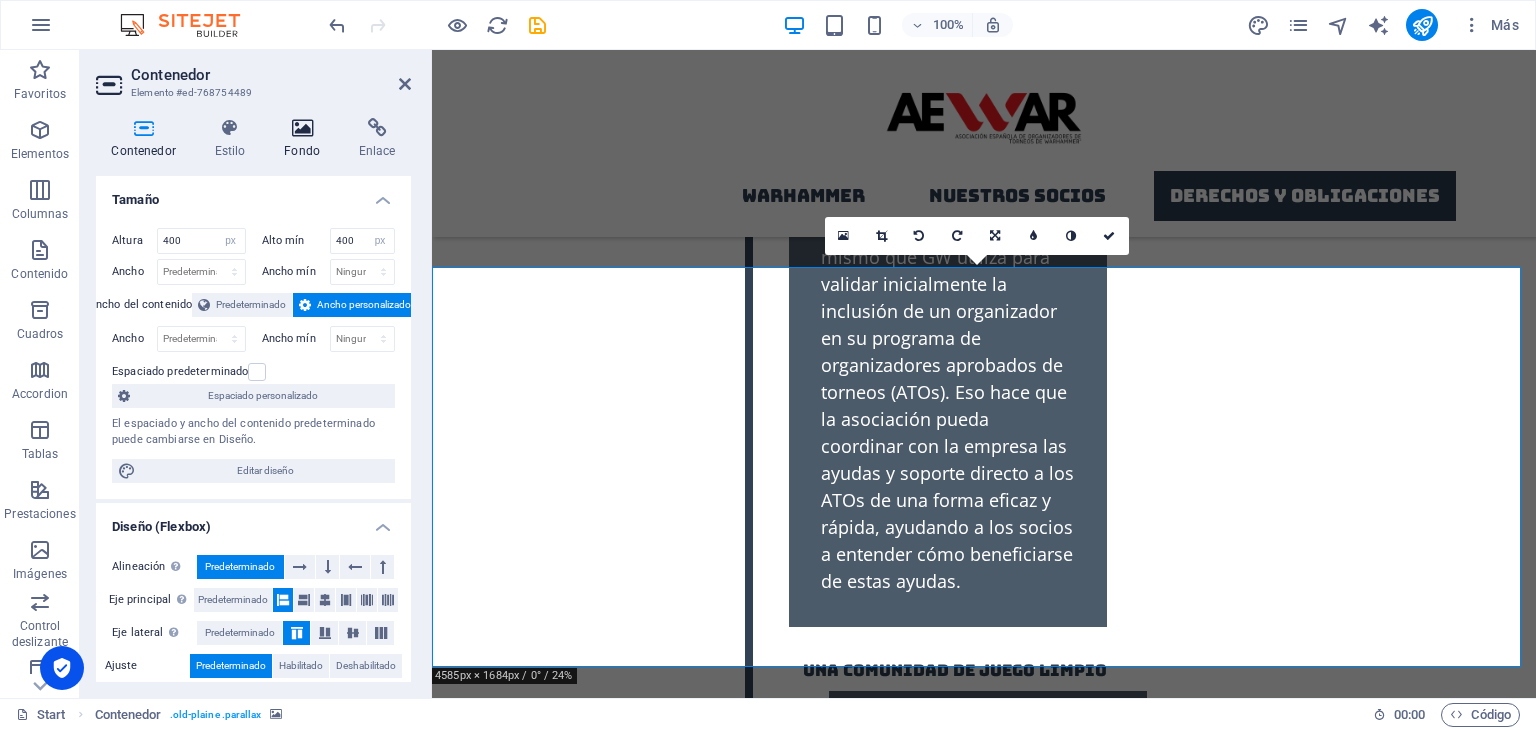 click on "Fondo" at bounding box center [306, 139] 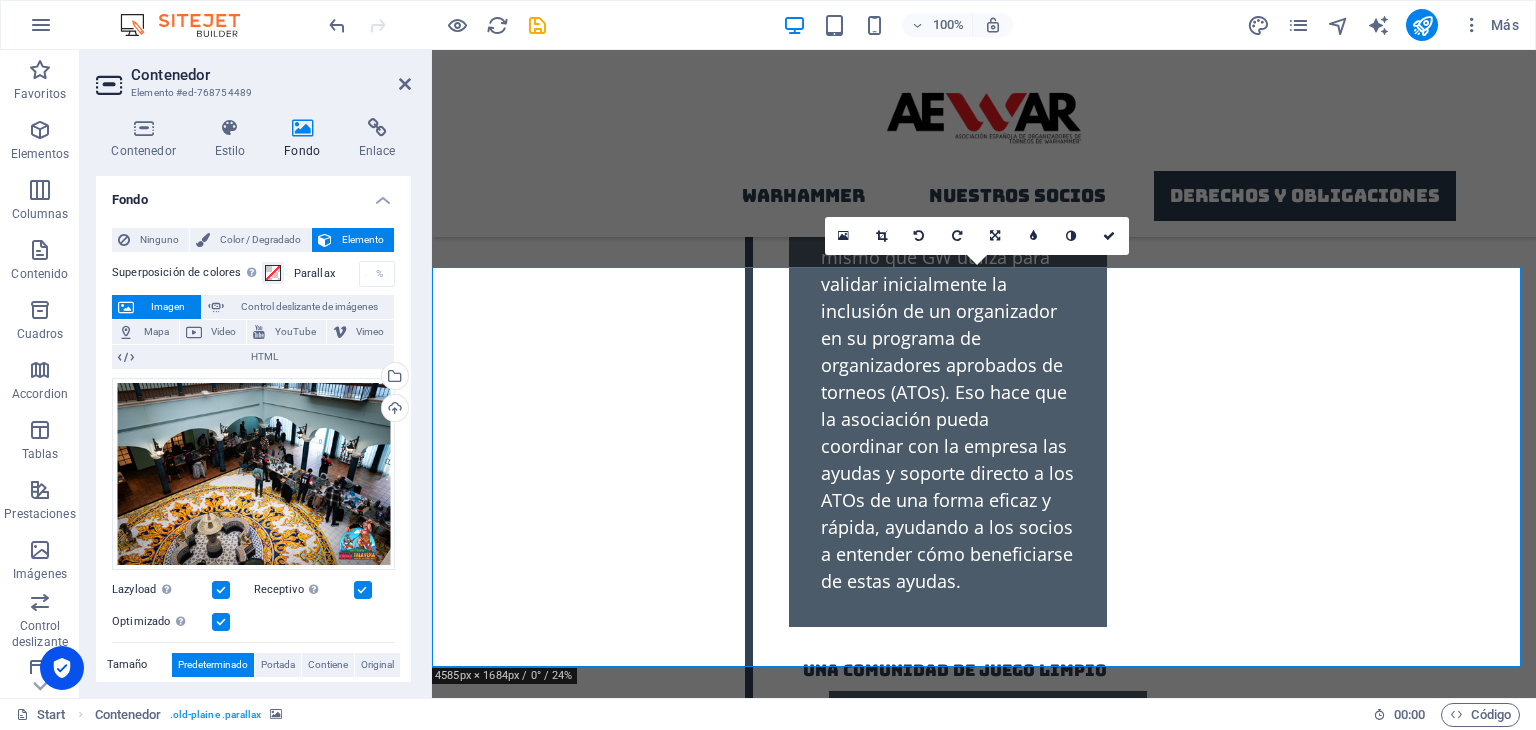 click on "Fondo" at bounding box center (306, 139) 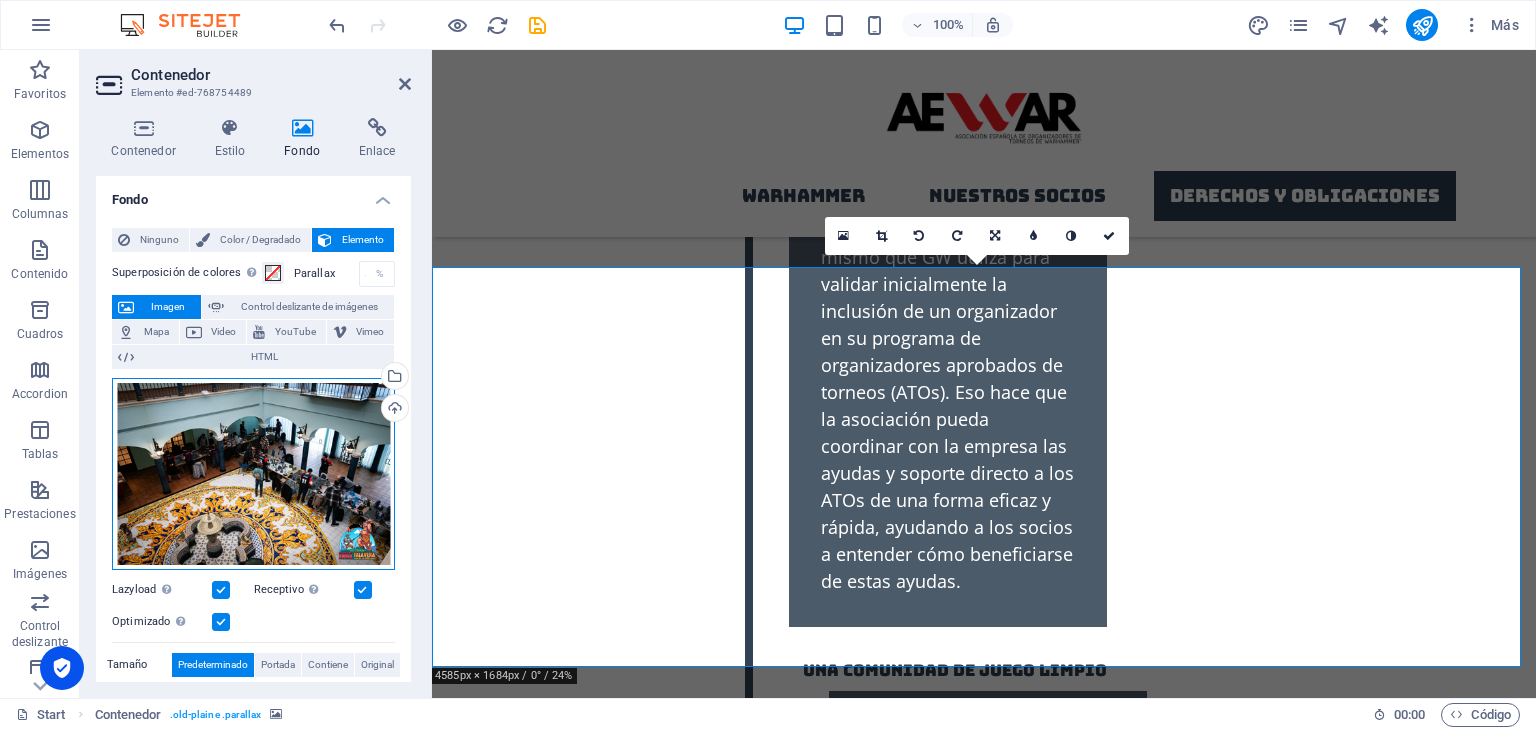 click on "Arrastra archivos aquí, haz clic para escoger archivos o  selecciona archivos de Archivos o de nuestra galería gratuita de fotos y vídeos" at bounding box center [253, 474] 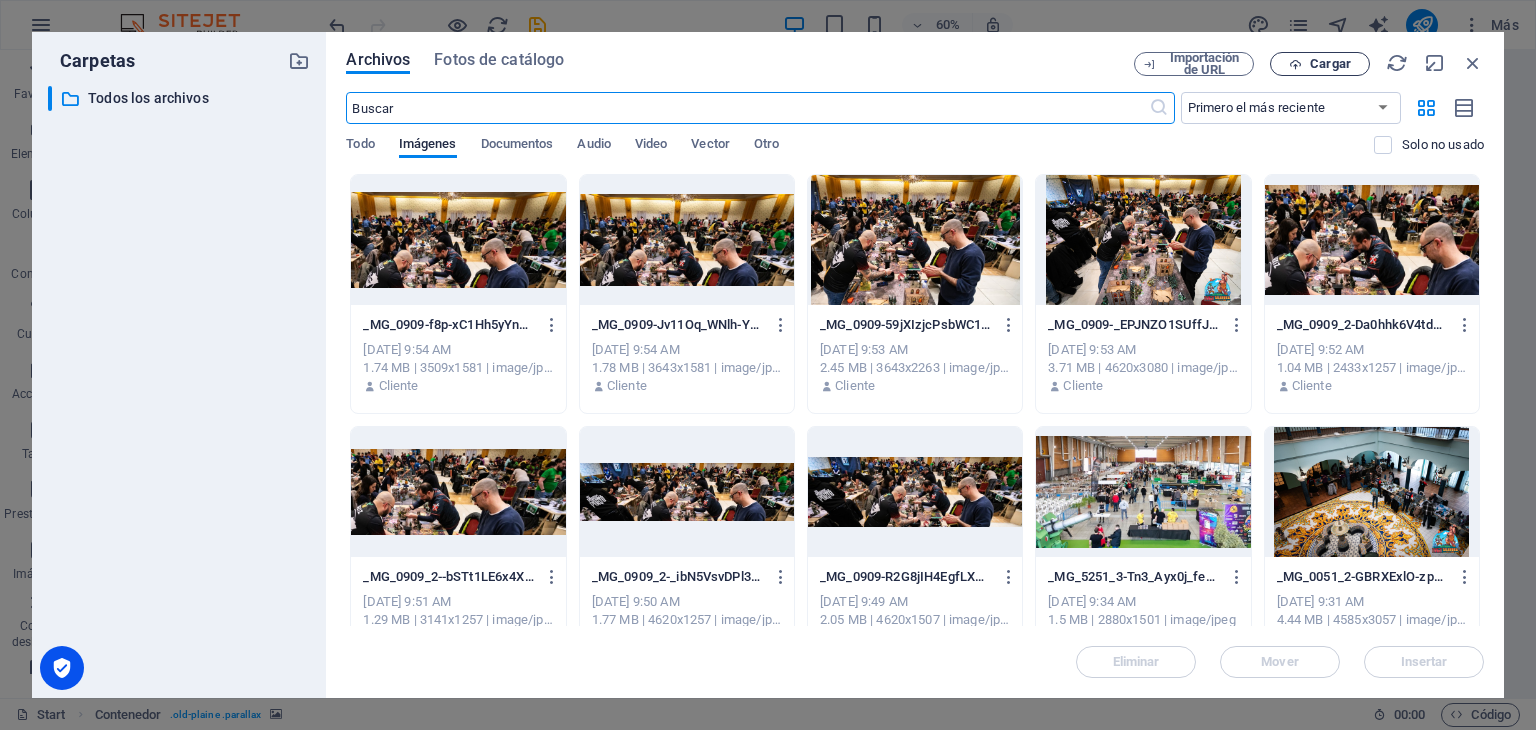 click on "Cargar" at bounding box center (1330, 64) 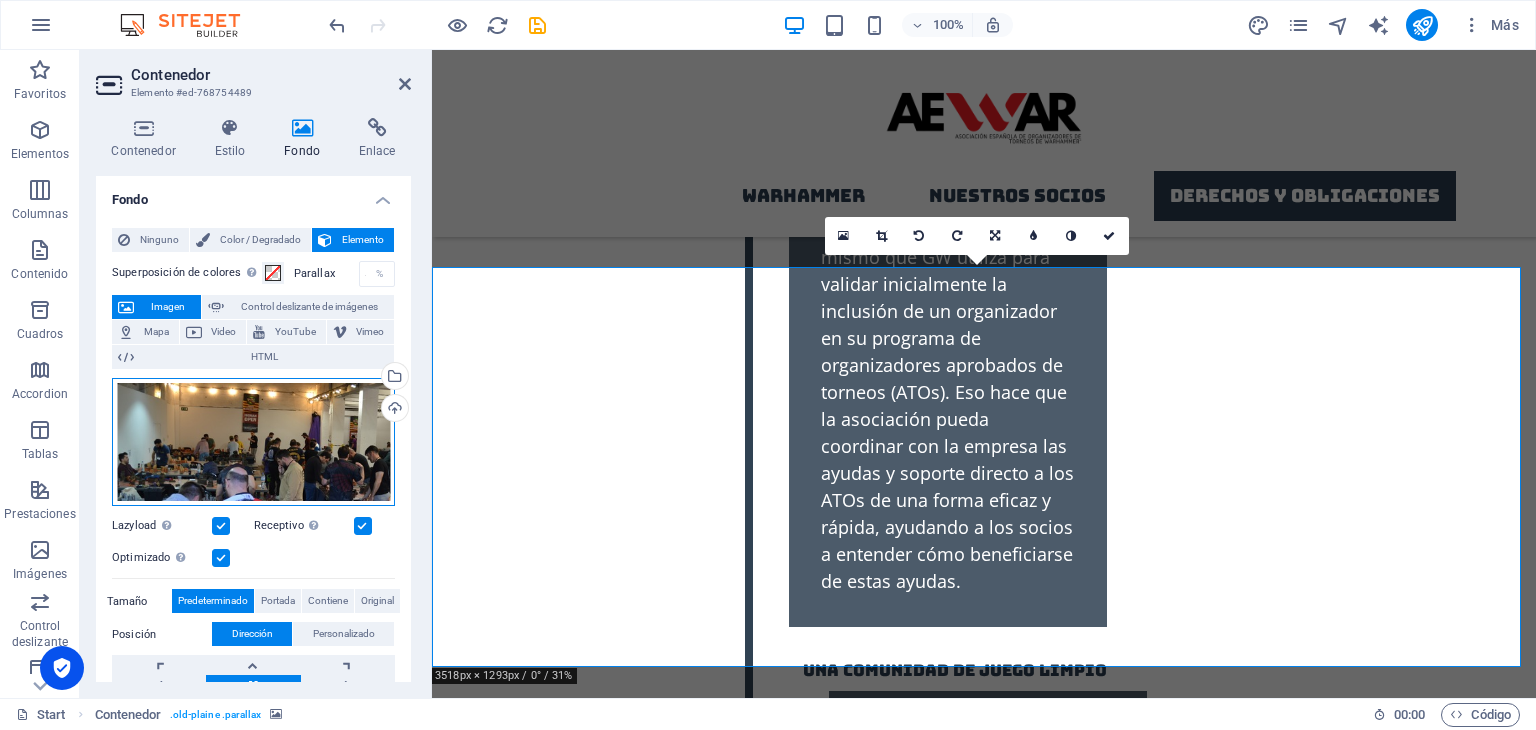 click on "Arrastra archivos aquí, haz clic para escoger archivos o  selecciona archivos de Archivos o de nuestra galería gratuita de fotos y vídeos" at bounding box center (253, 442) 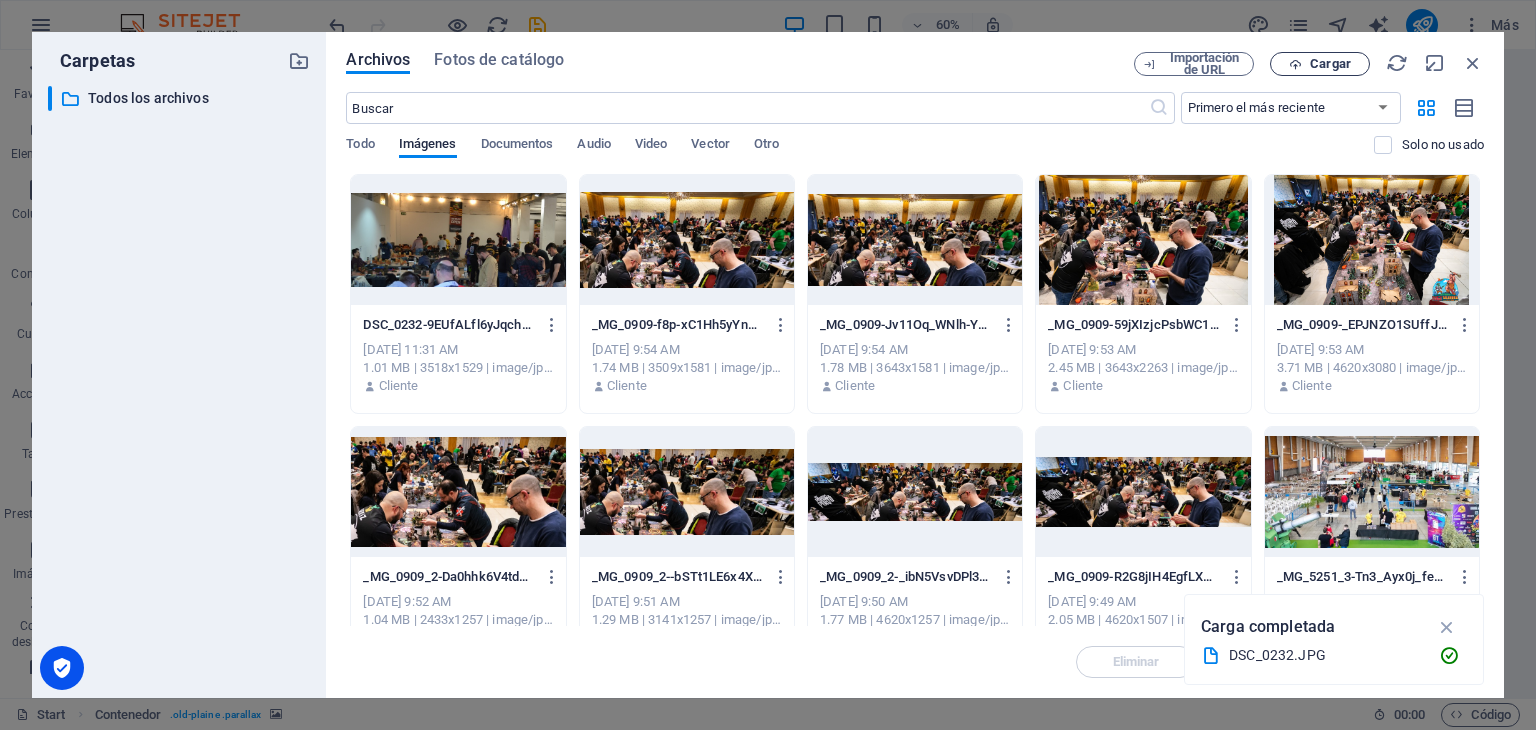 click on "Cargar" at bounding box center [1330, 64] 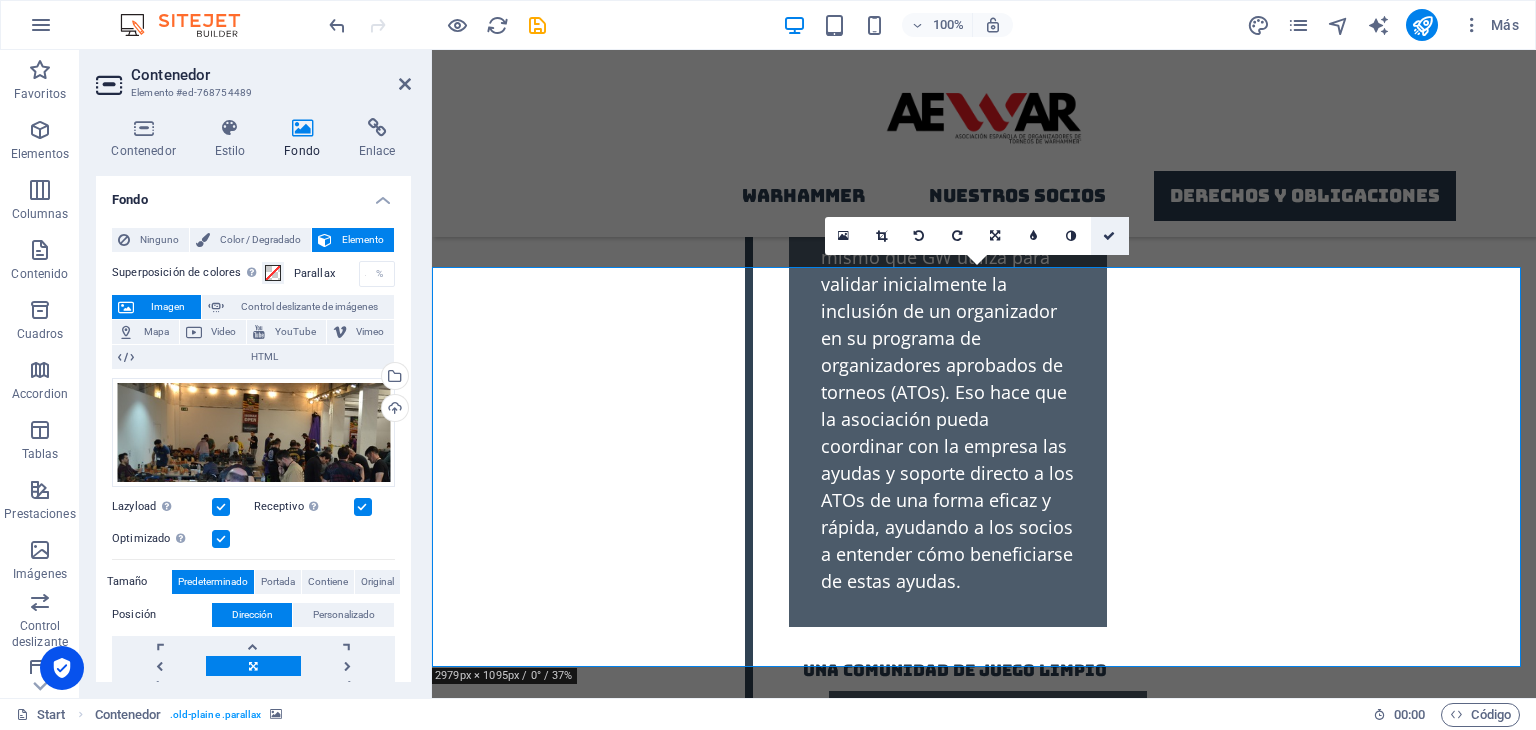click at bounding box center [1109, 236] 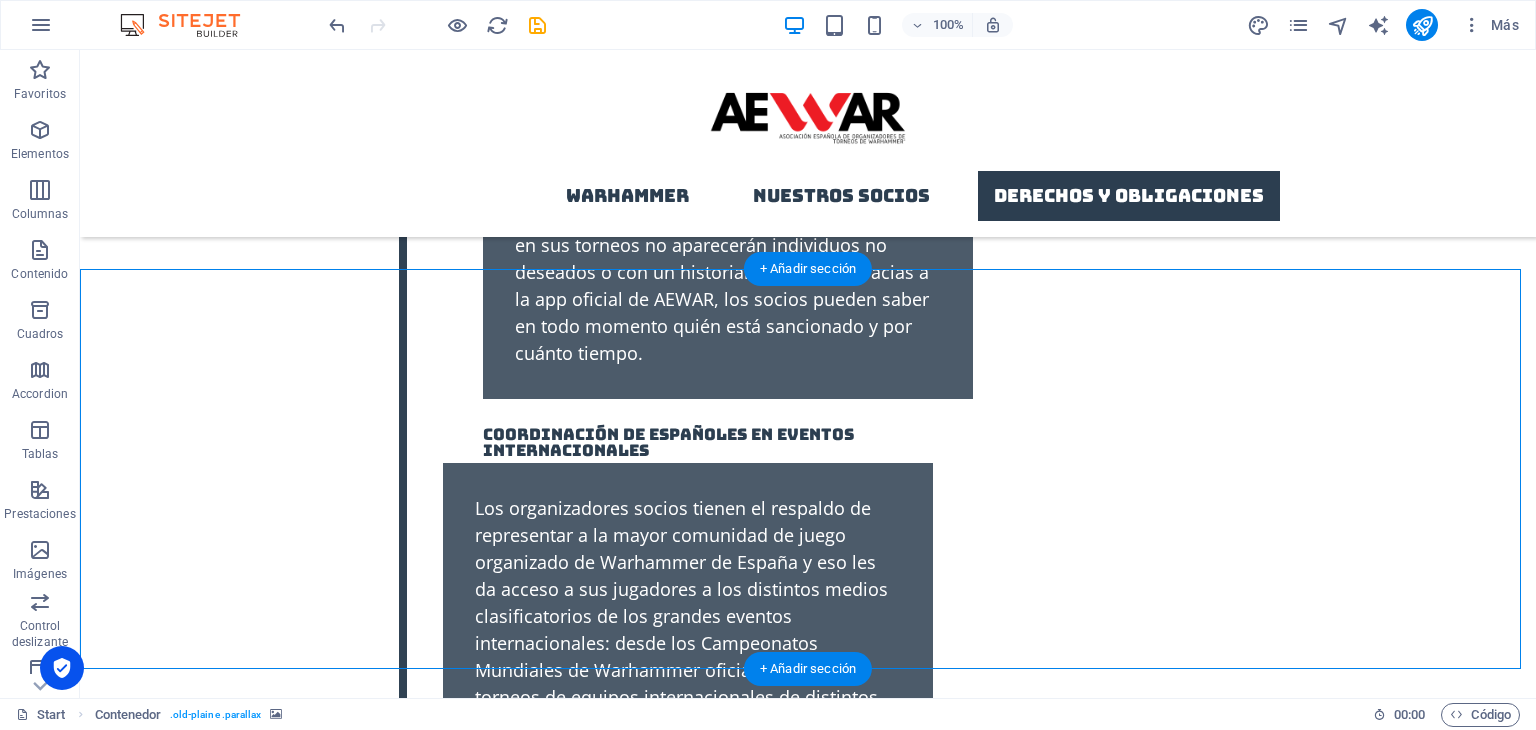 scroll, scrollTop: 4964, scrollLeft: 0, axis: vertical 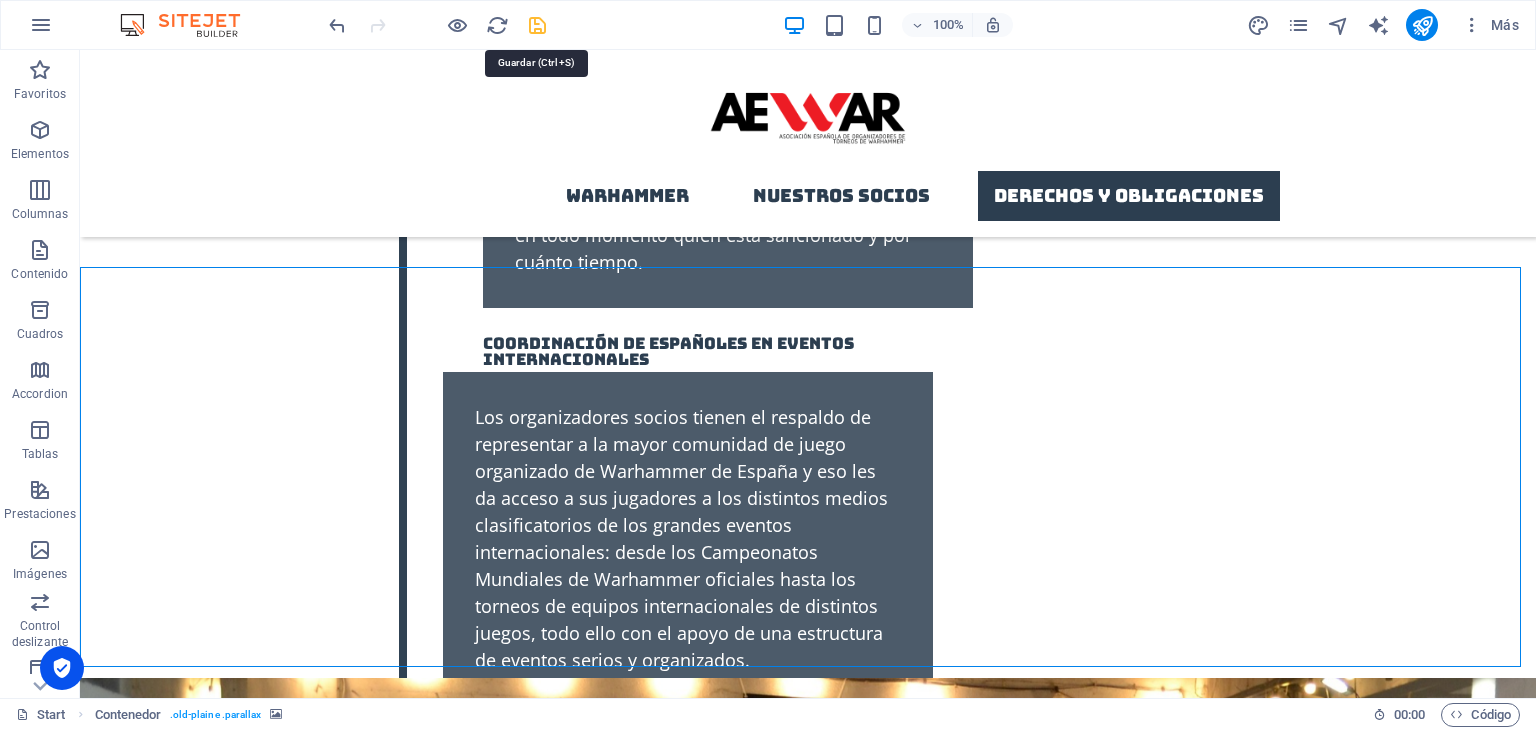 click at bounding box center (537, 25) 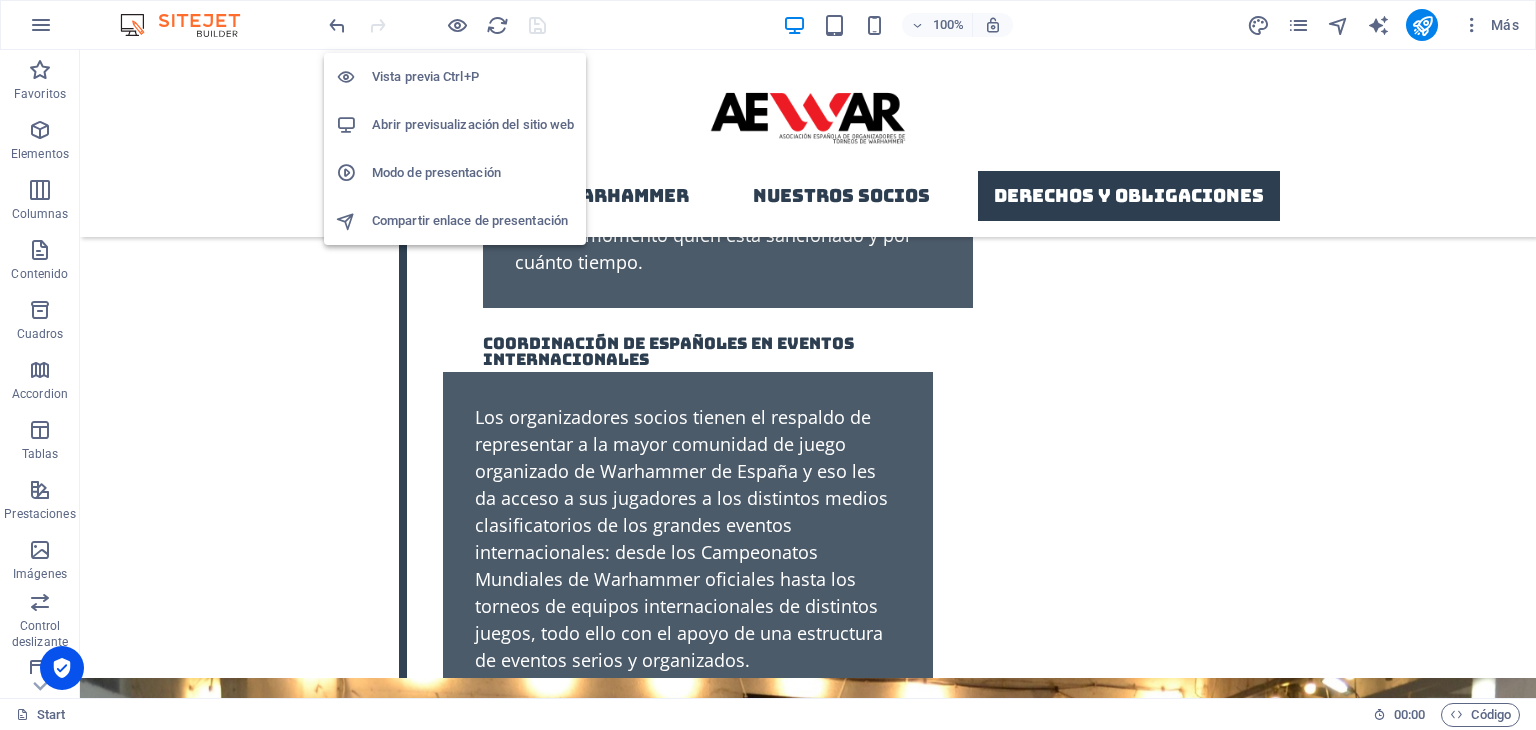 click on "Abrir previsualización del sitio web" at bounding box center (473, 125) 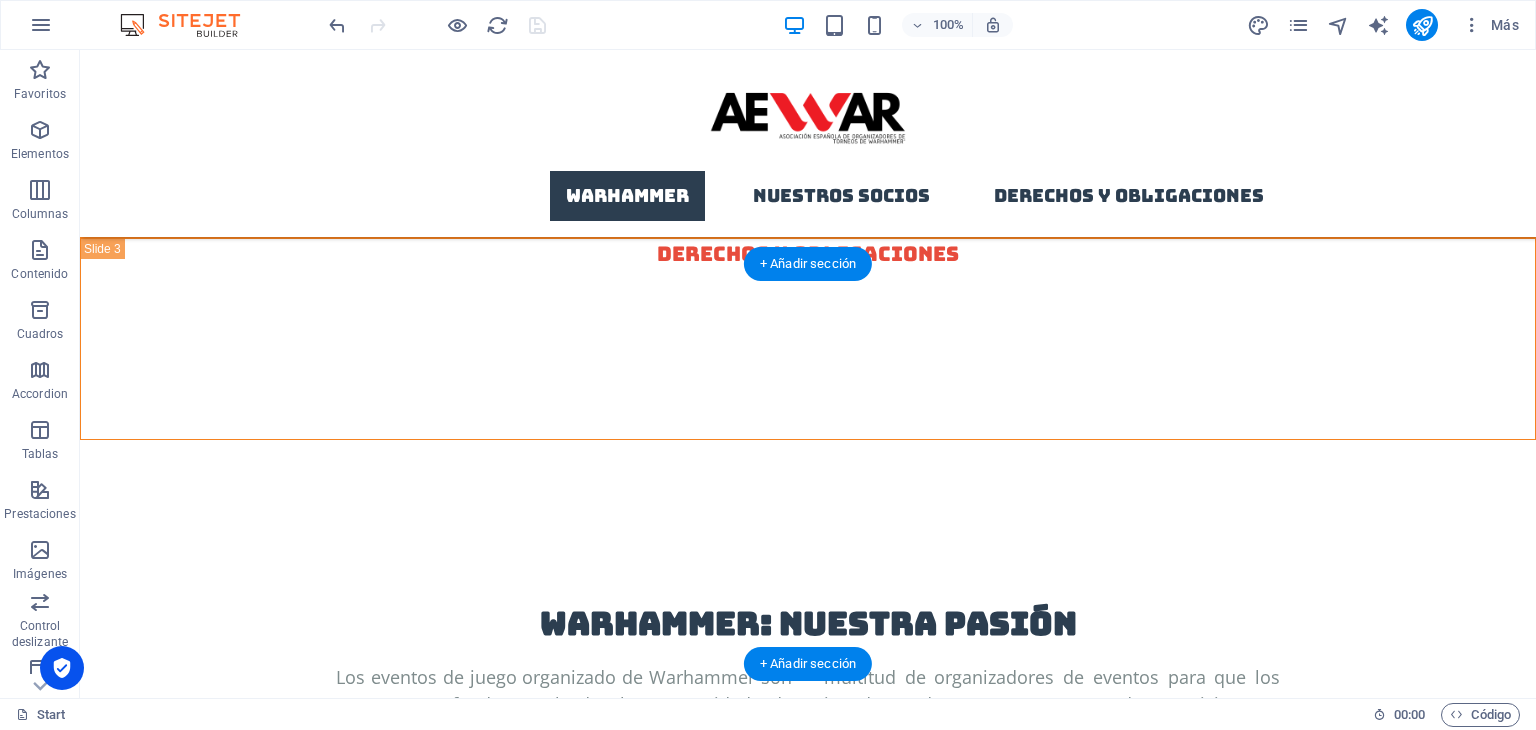 scroll, scrollTop: 1164, scrollLeft: 0, axis: vertical 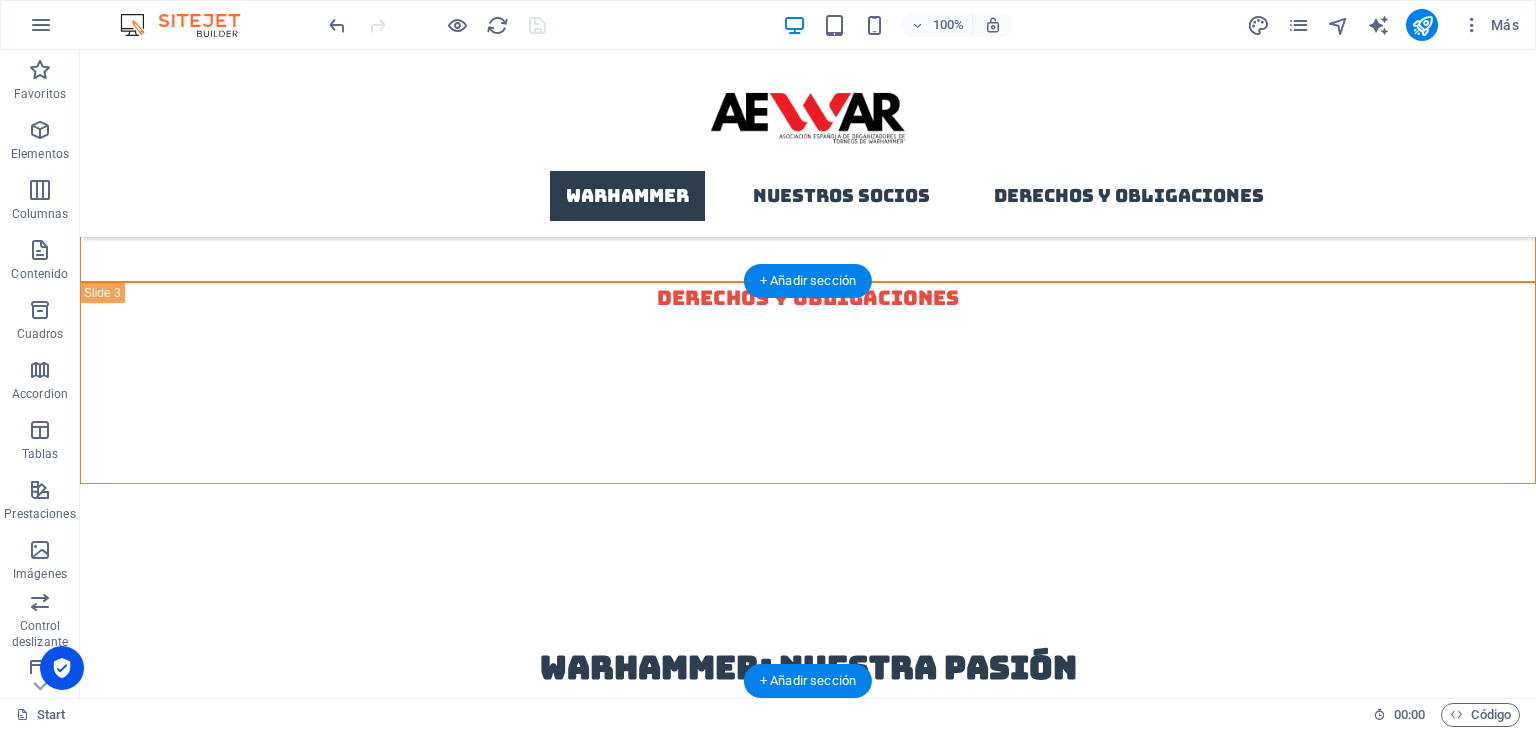 click at bounding box center [808, 1205] 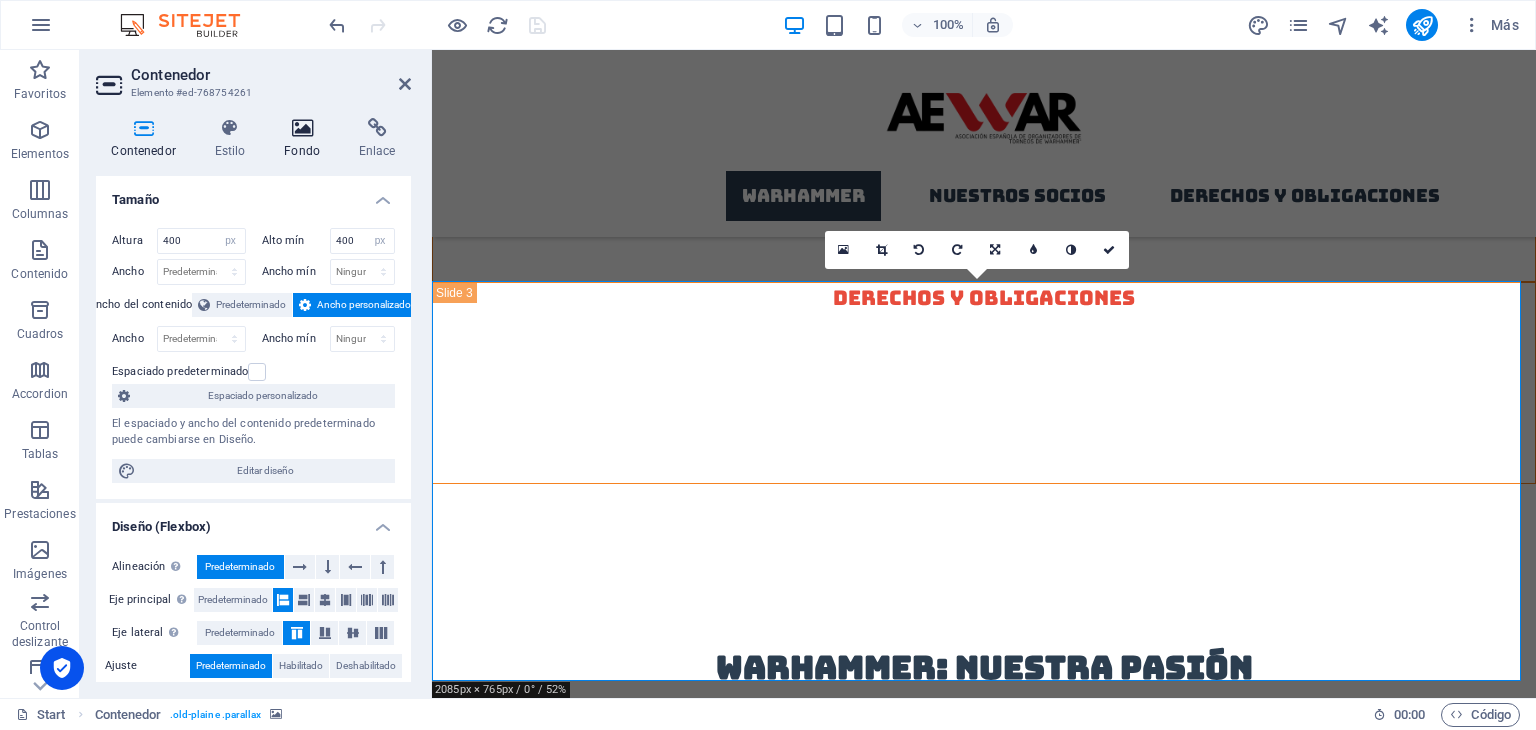 click at bounding box center (302, 128) 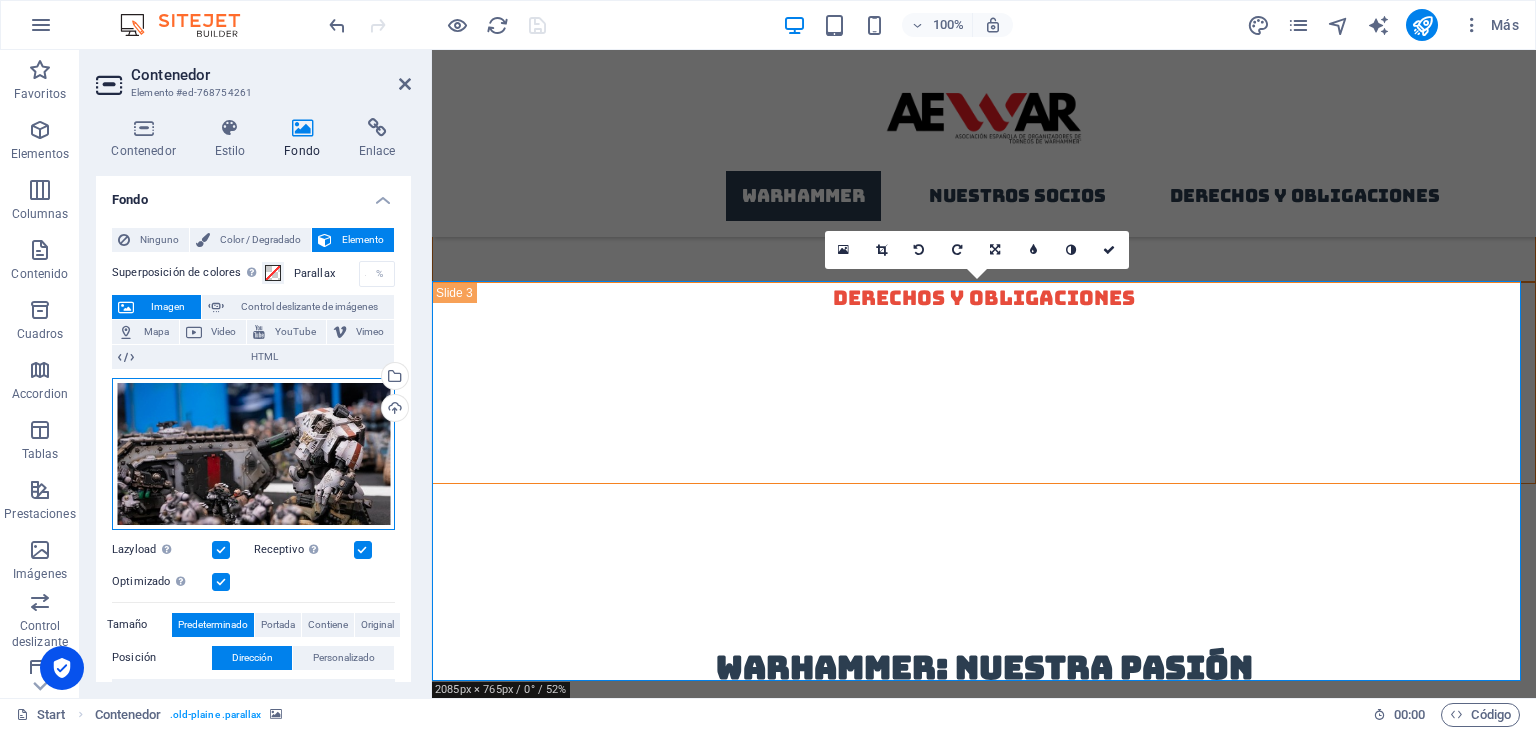click on "Arrastra archivos aquí, haz clic para escoger archivos o  selecciona archivos de Archivos o de nuestra galería gratuita de fotos y vídeos" at bounding box center [253, 454] 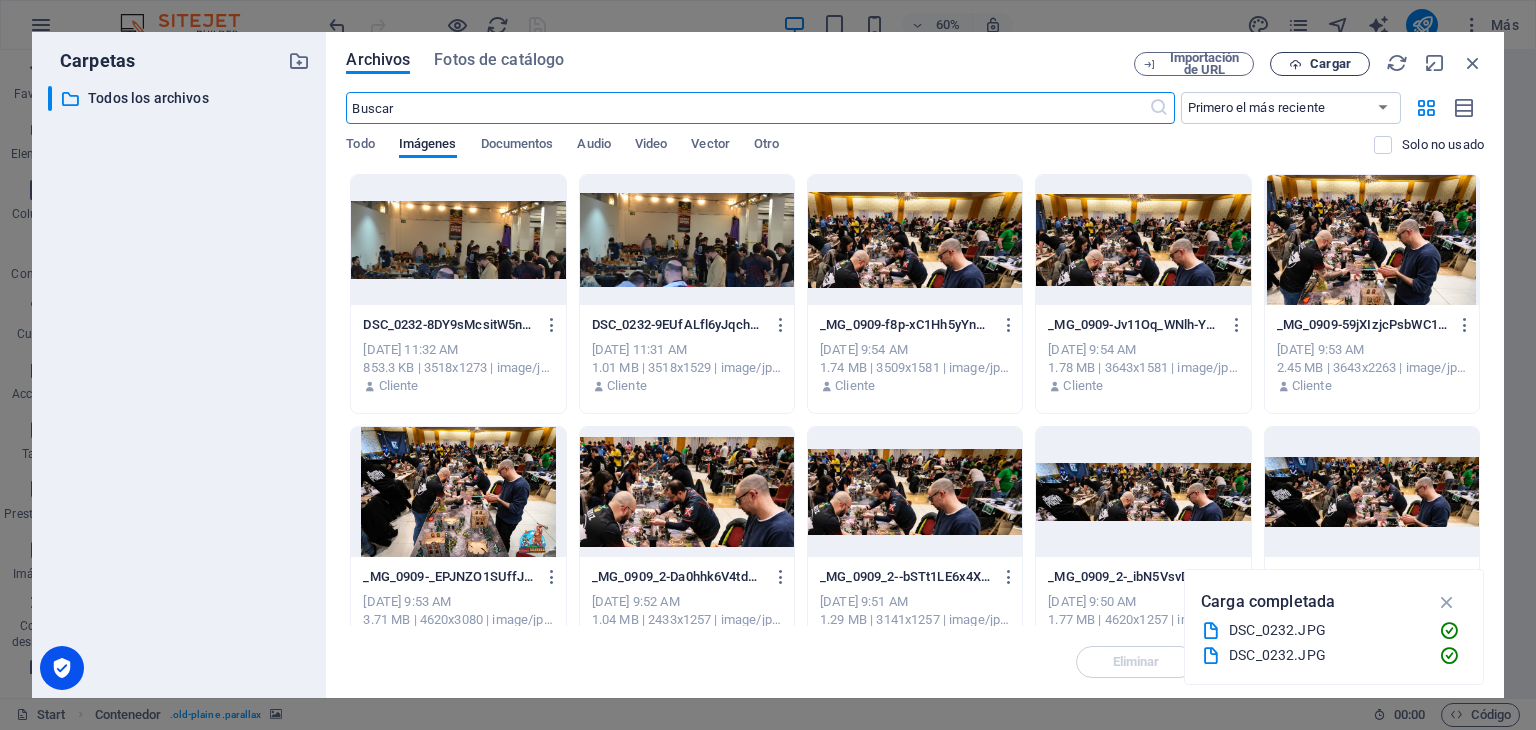click on "Cargar" at bounding box center [1320, 64] 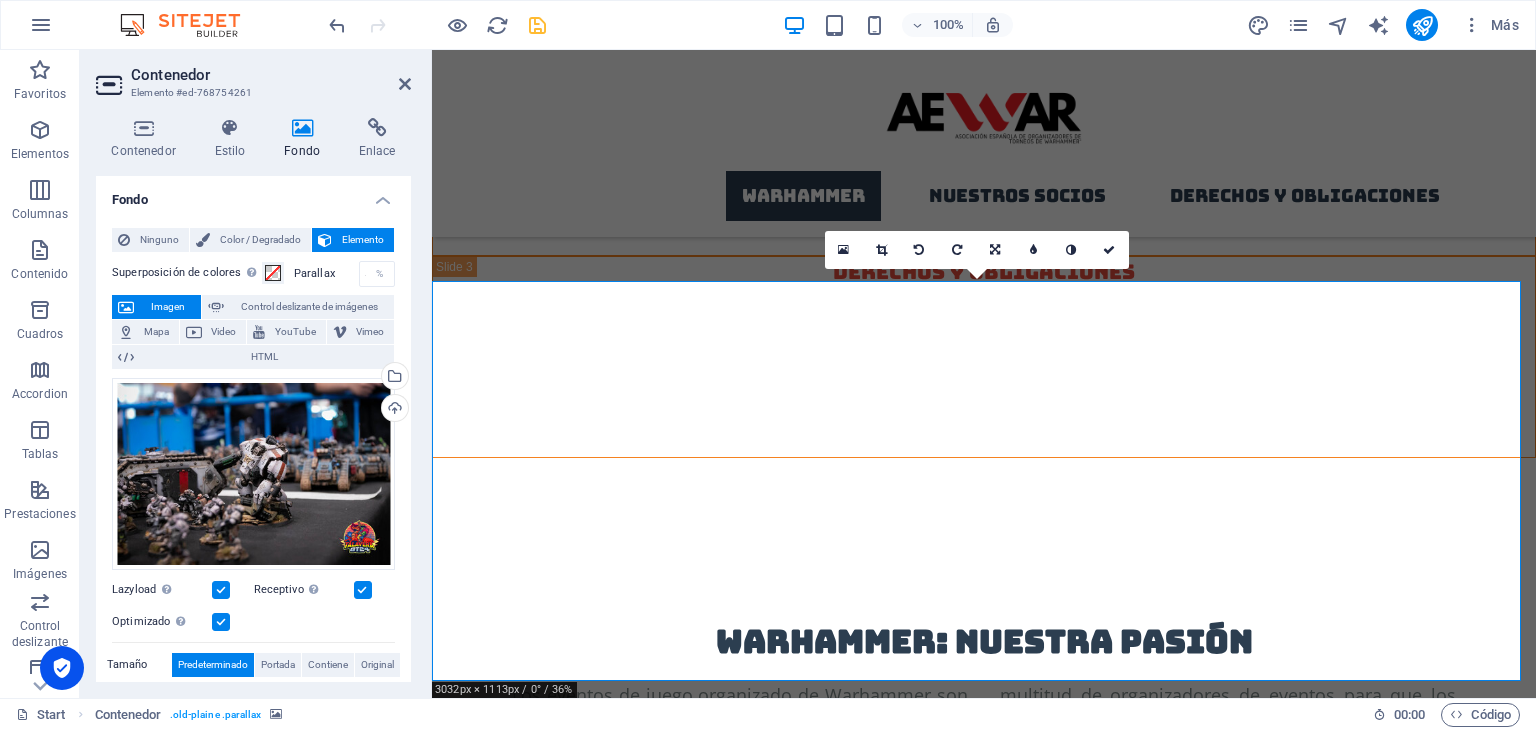 scroll, scrollTop: 1164, scrollLeft: 0, axis: vertical 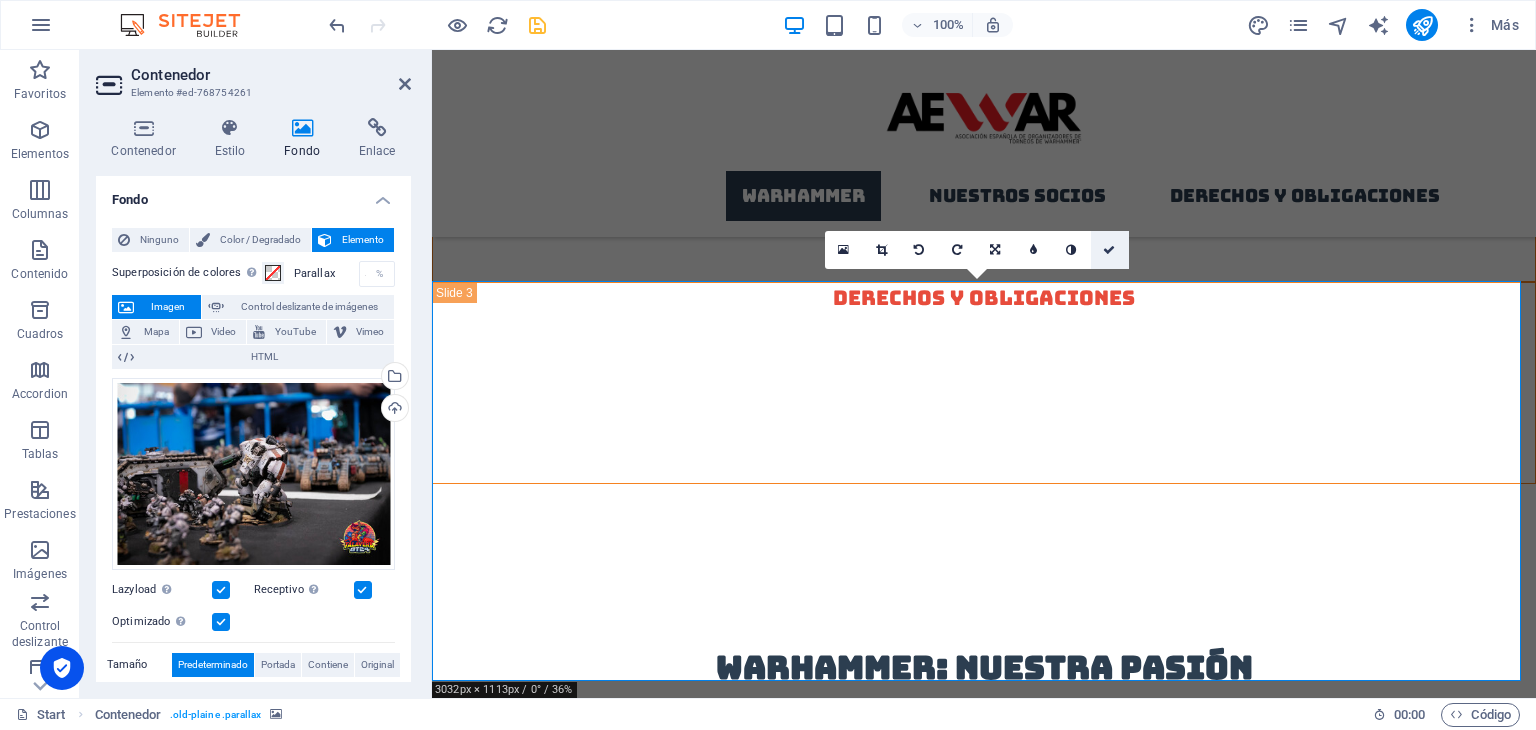 click at bounding box center (1109, 250) 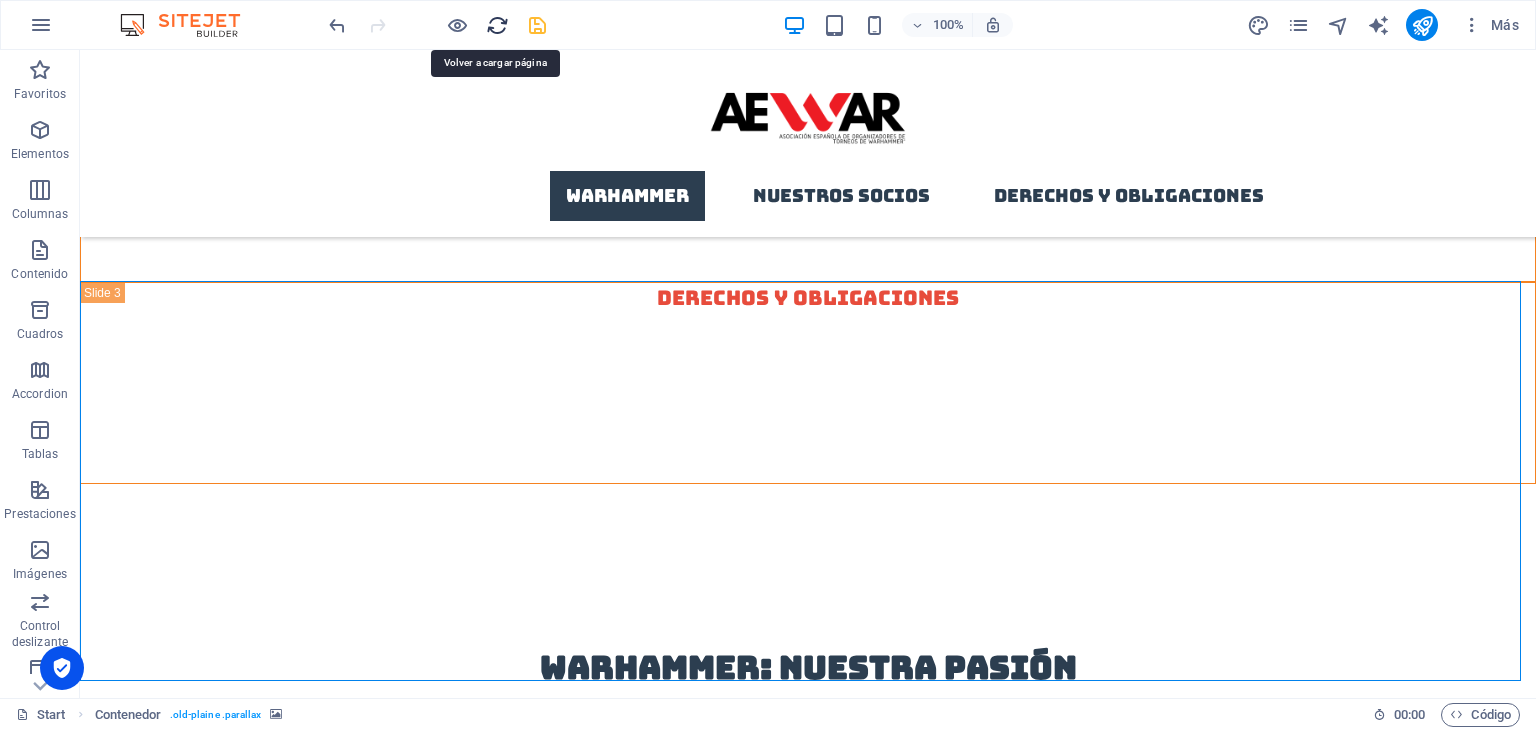 click at bounding box center [497, 25] 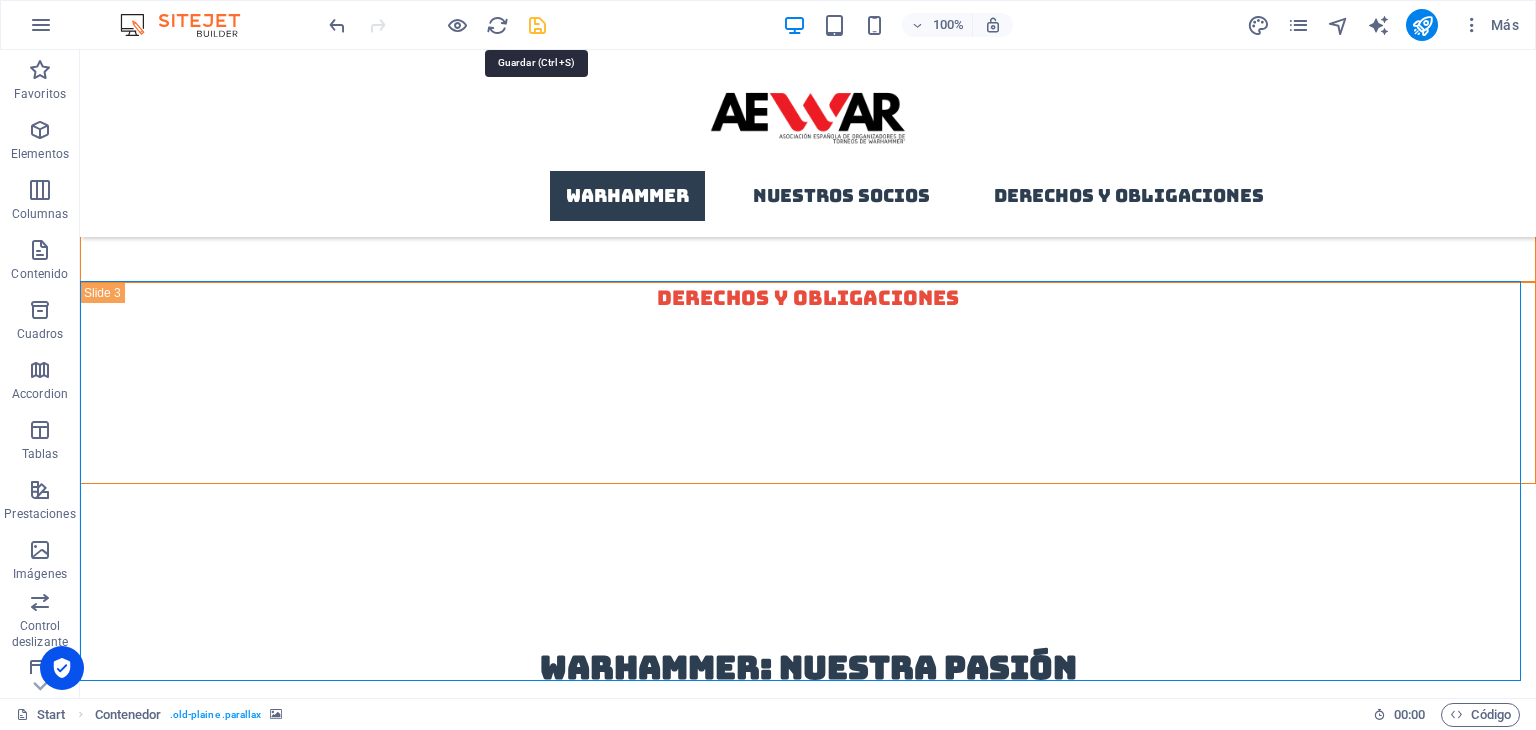 click at bounding box center (537, 25) 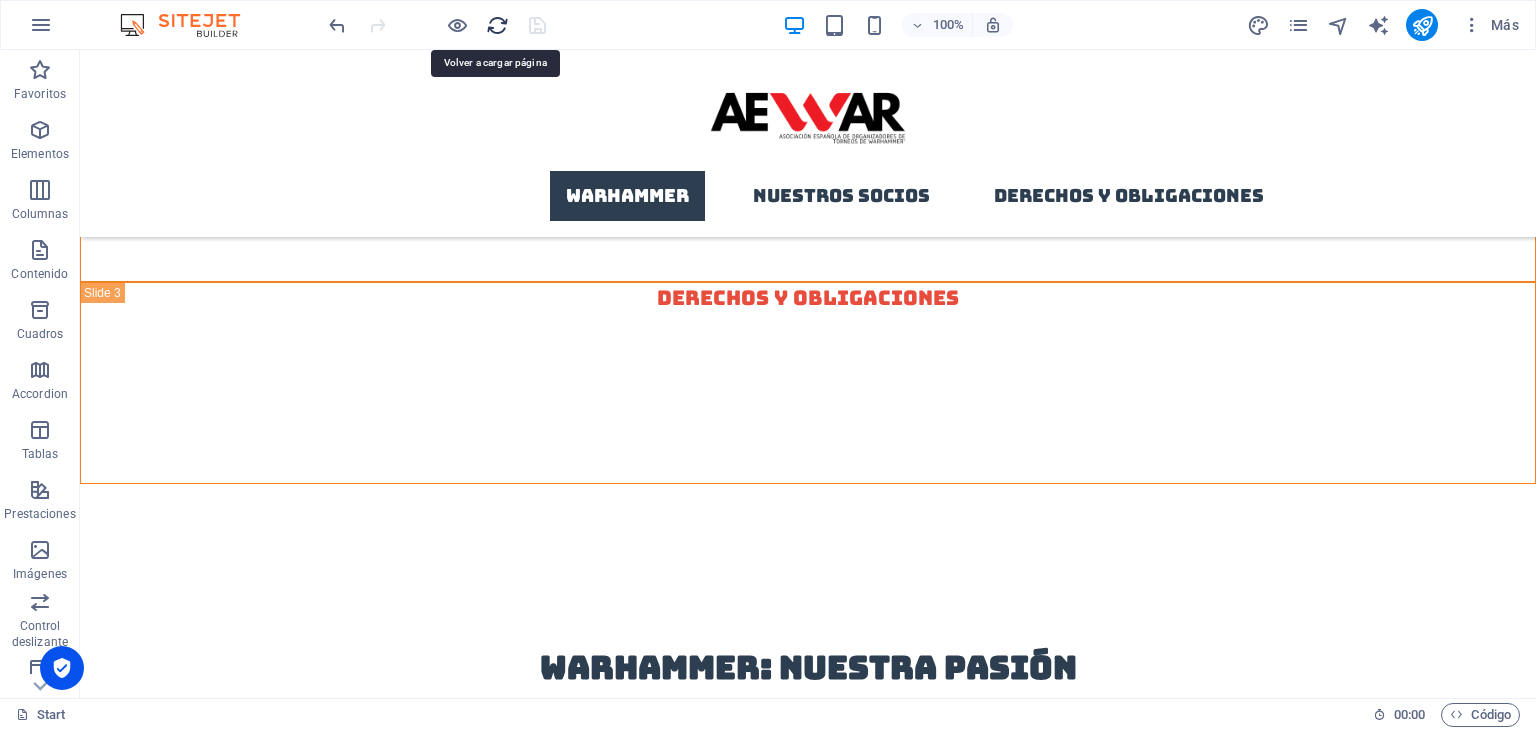 click at bounding box center [497, 25] 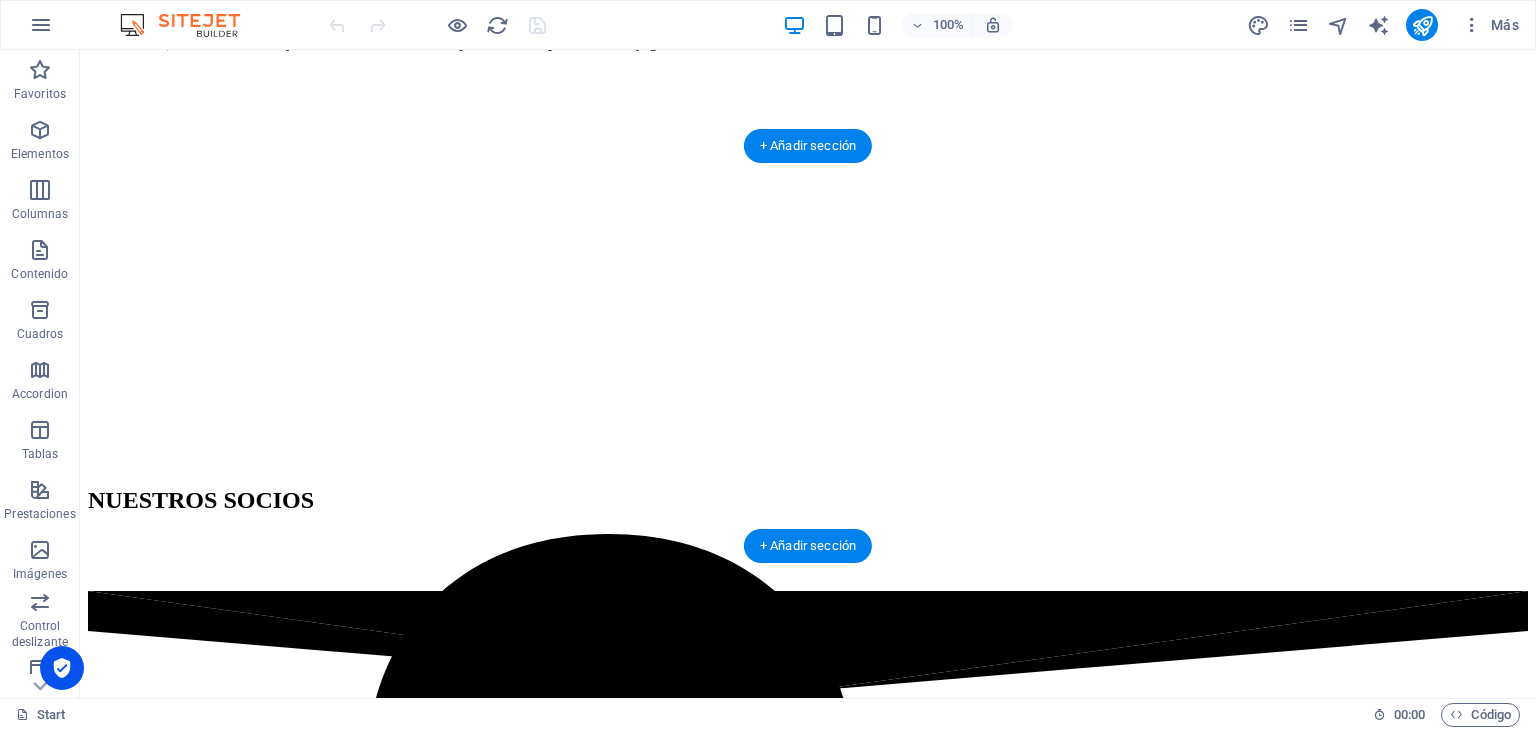 scroll, scrollTop: 1300, scrollLeft: 0, axis: vertical 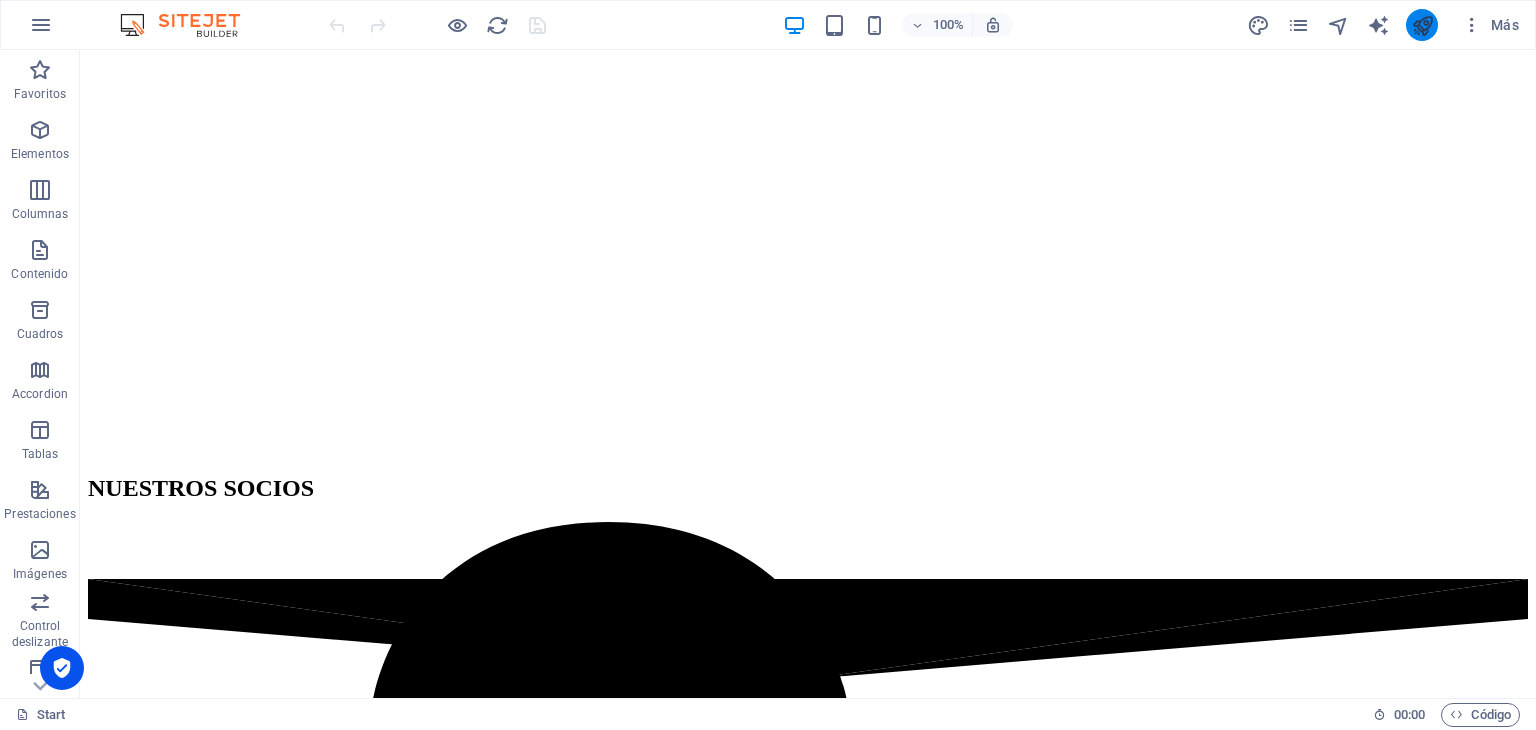 click at bounding box center [1422, 25] 